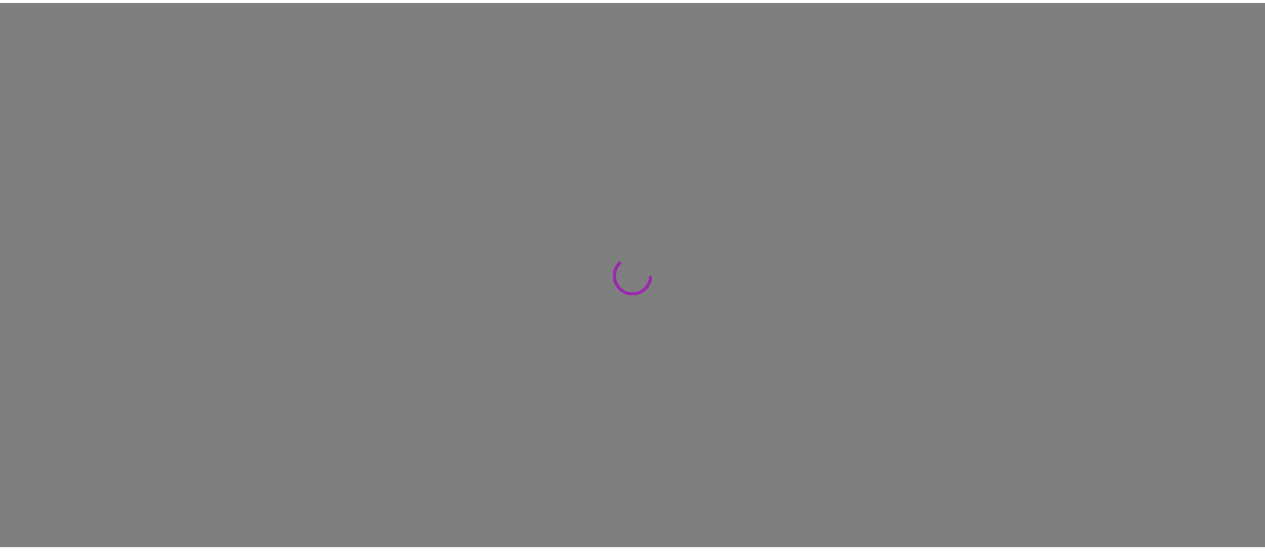 scroll, scrollTop: 0, scrollLeft: 0, axis: both 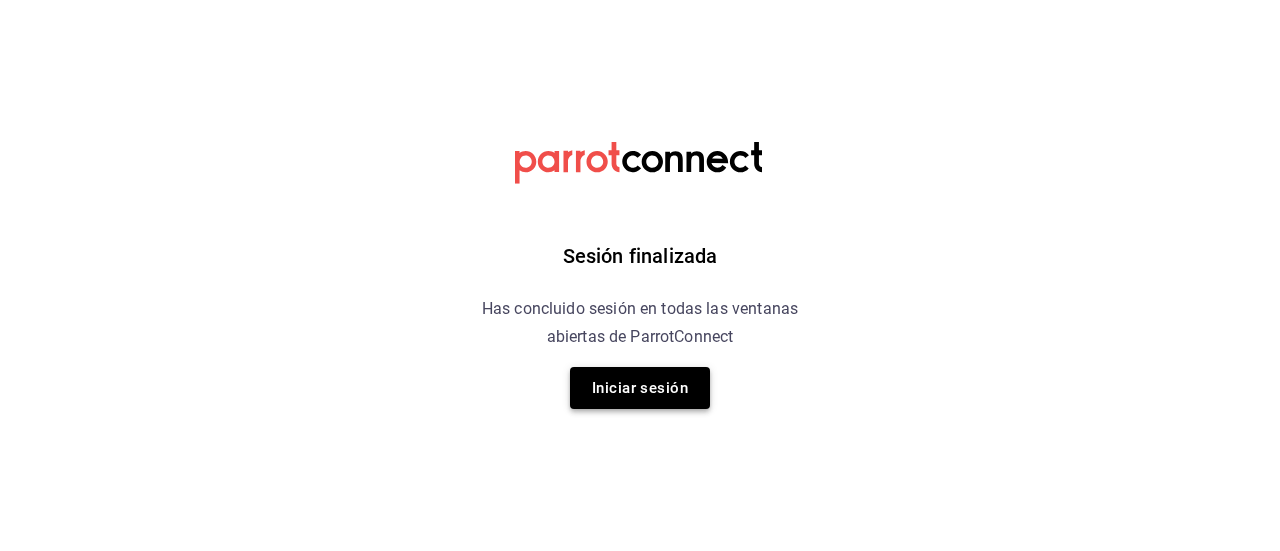 click on "Iniciar sesión" at bounding box center (640, 388) 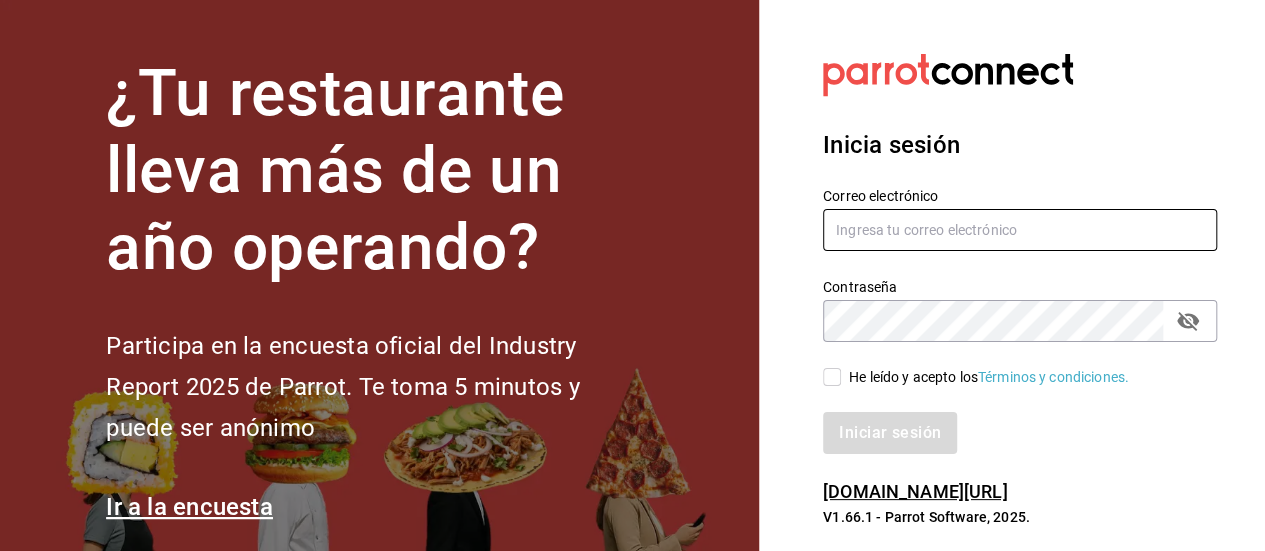 type on "[EMAIL_ADDRESS][DOMAIN_NAME]" 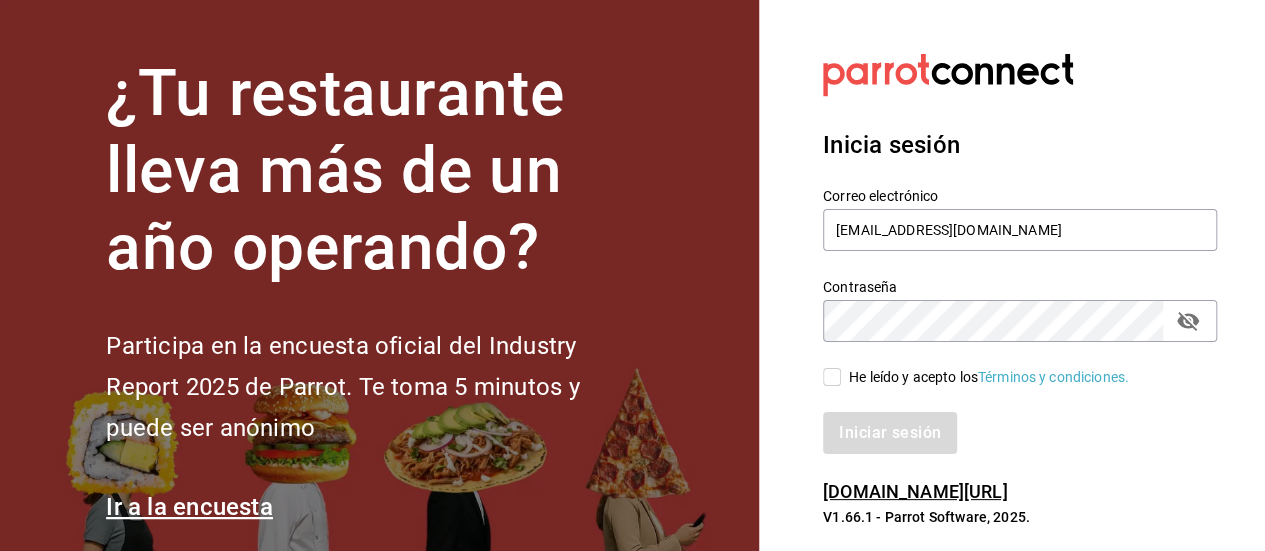 click on "He leído y acepto los  Términos y condiciones." at bounding box center (832, 377) 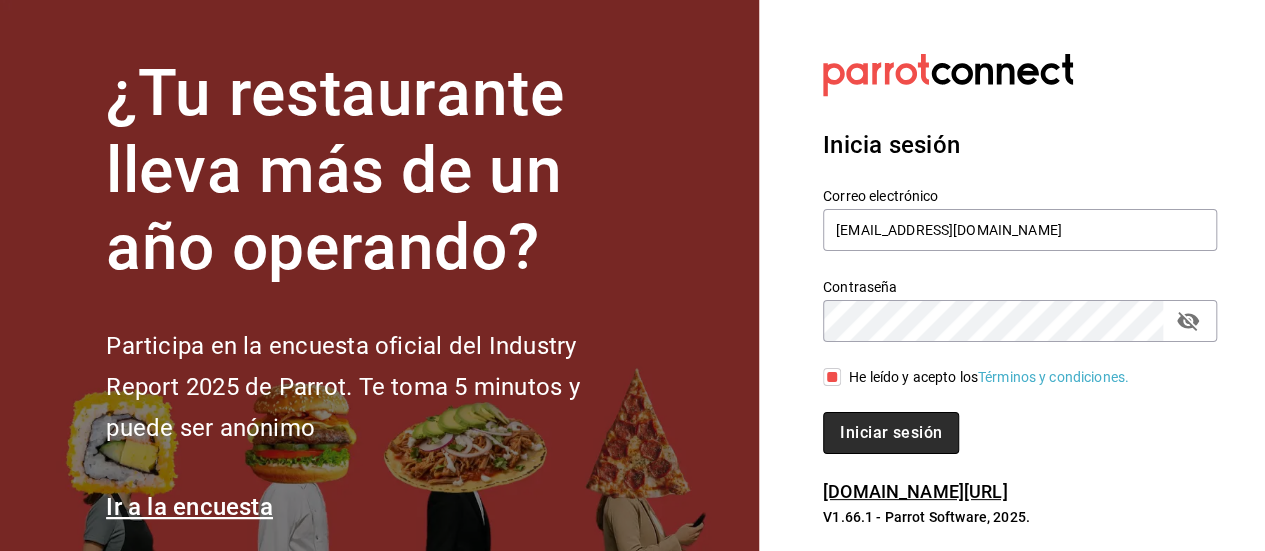 click on "Iniciar sesión" at bounding box center (891, 433) 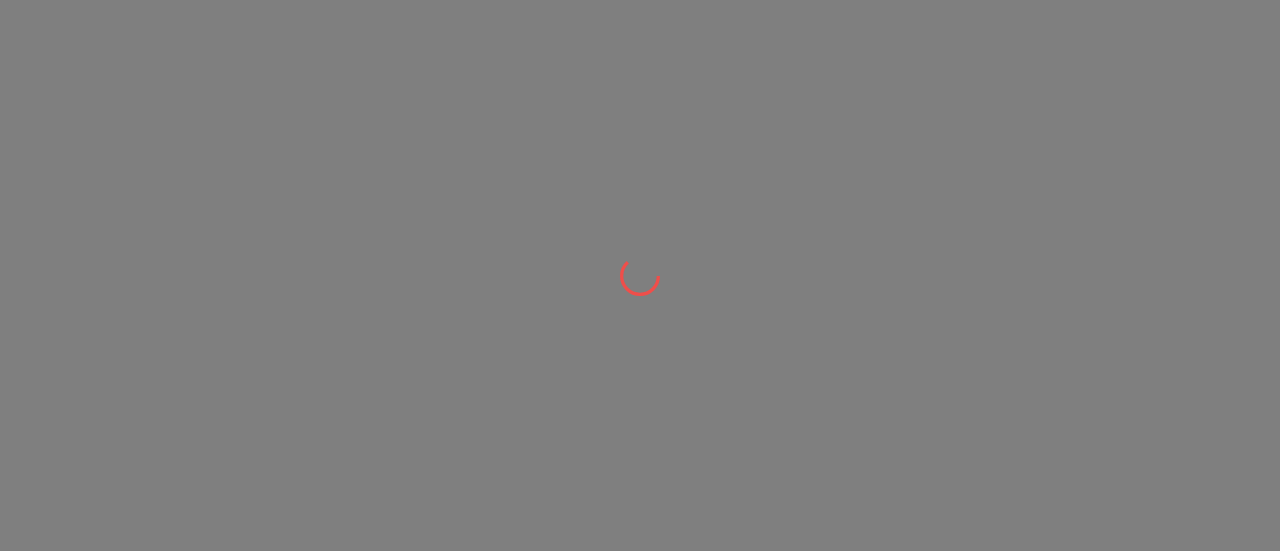 scroll, scrollTop: 0, scrollLeft: 0, axis: both 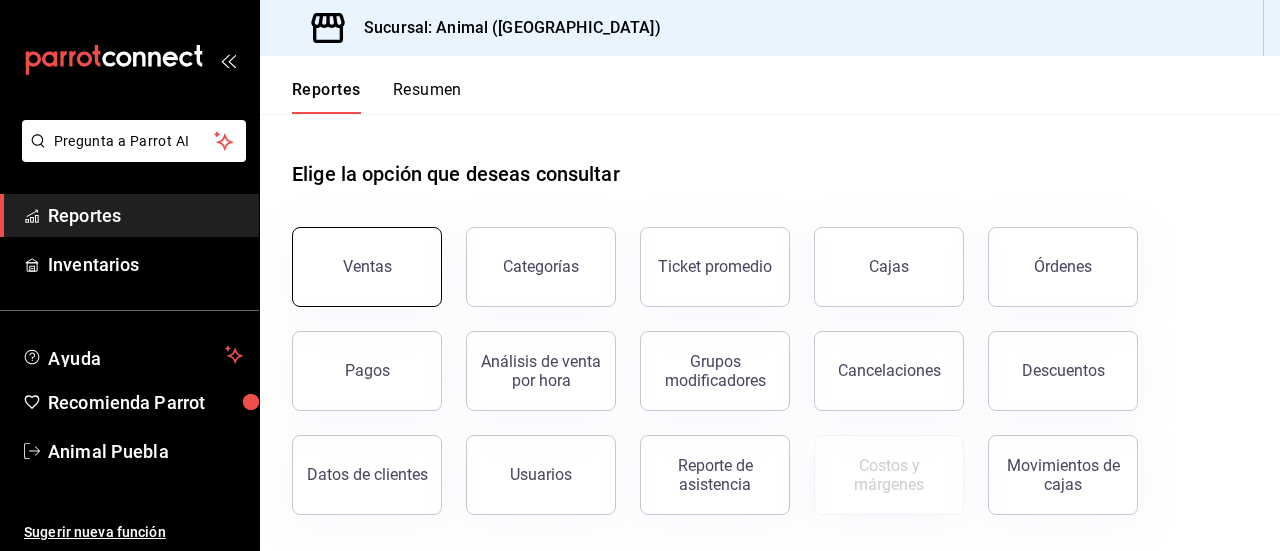 click on "Ventas" at bounding box center [367, 267] 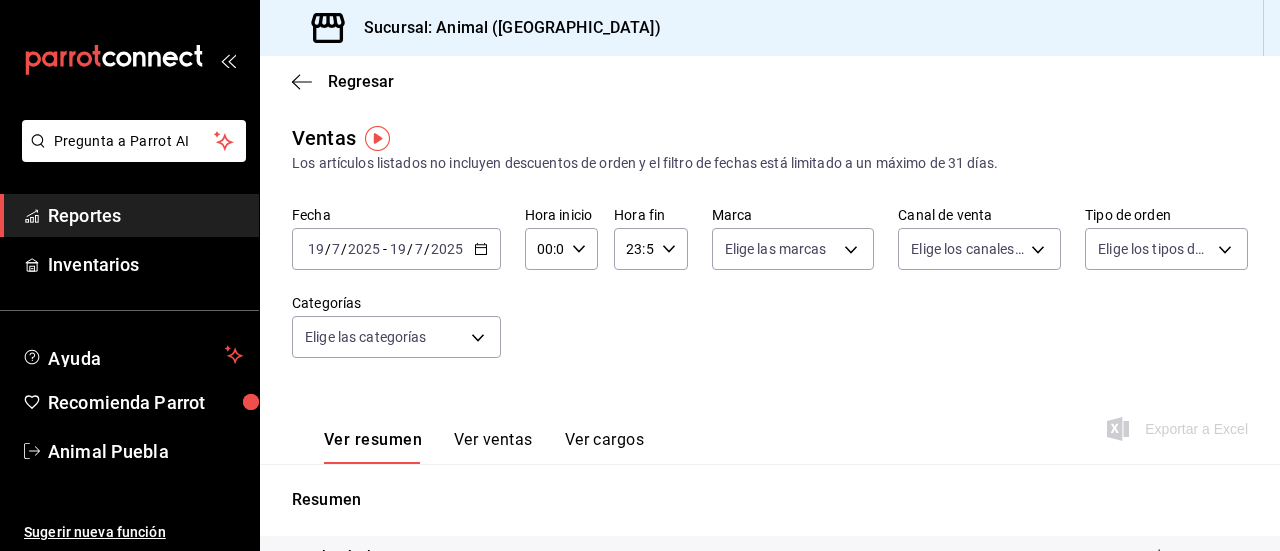 click 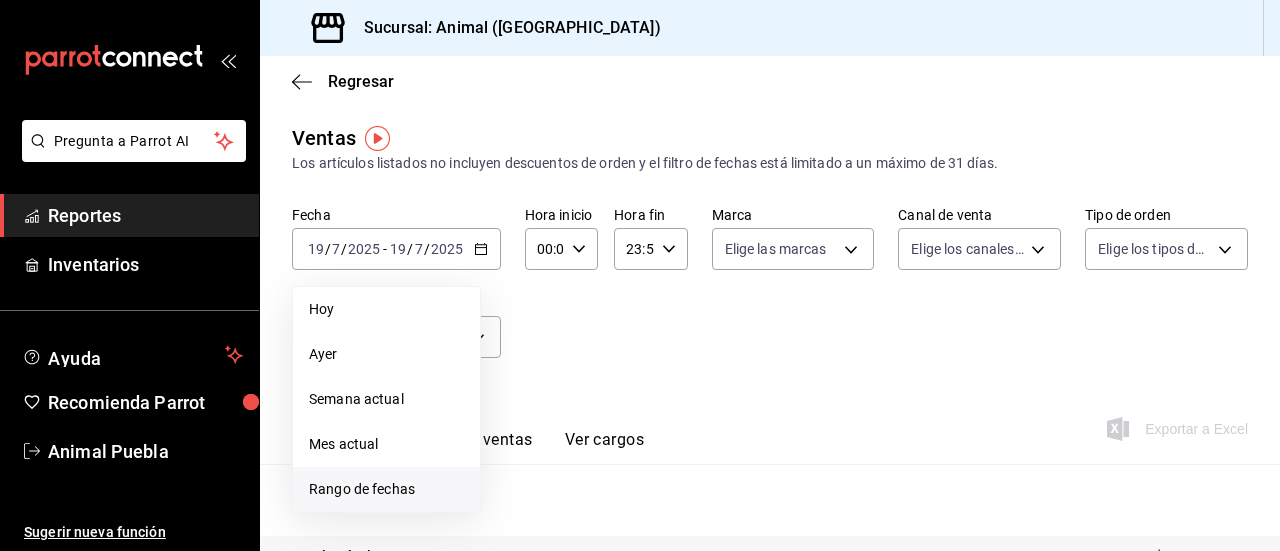 click on "Rango de fechas" at bounding box center [386, 489] 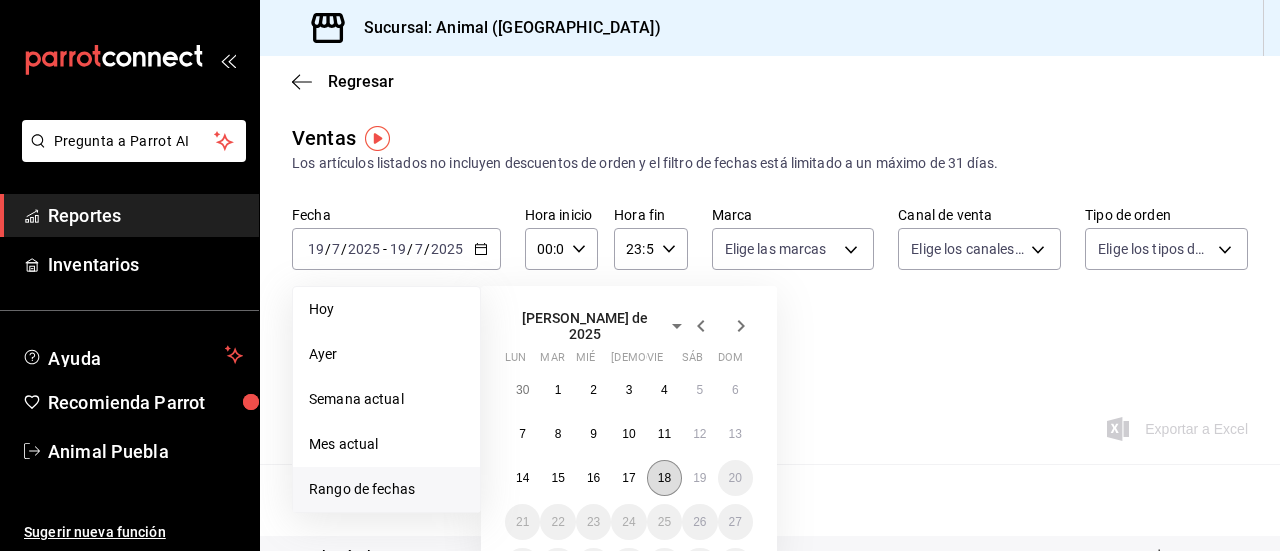 click on "18" at bounding box center [664, 478] 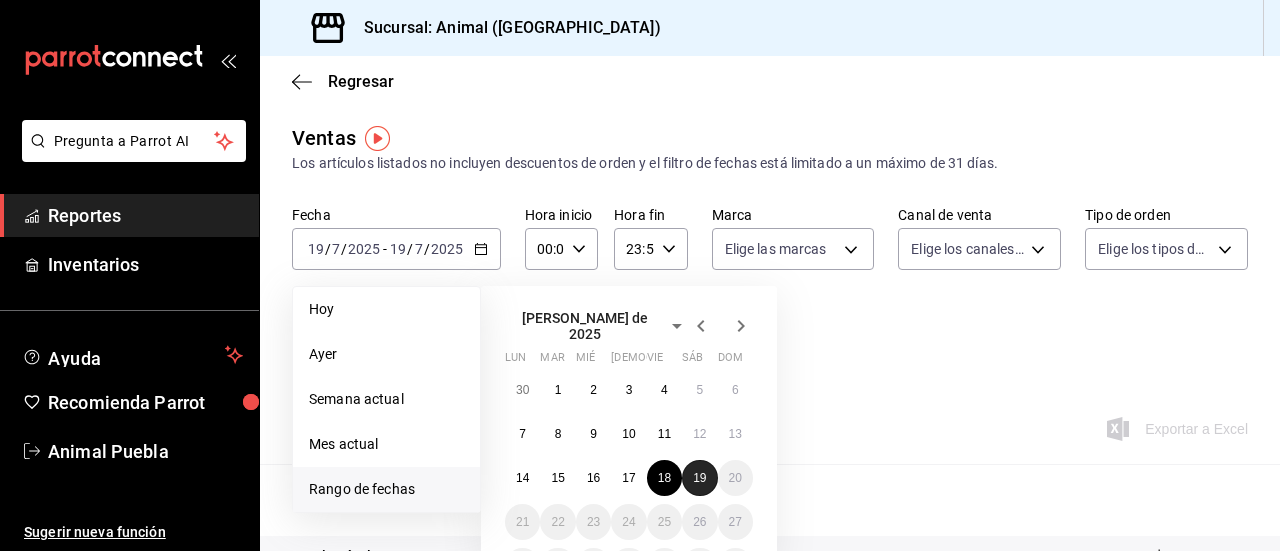 click on "19" at bounding box center [699, 478] 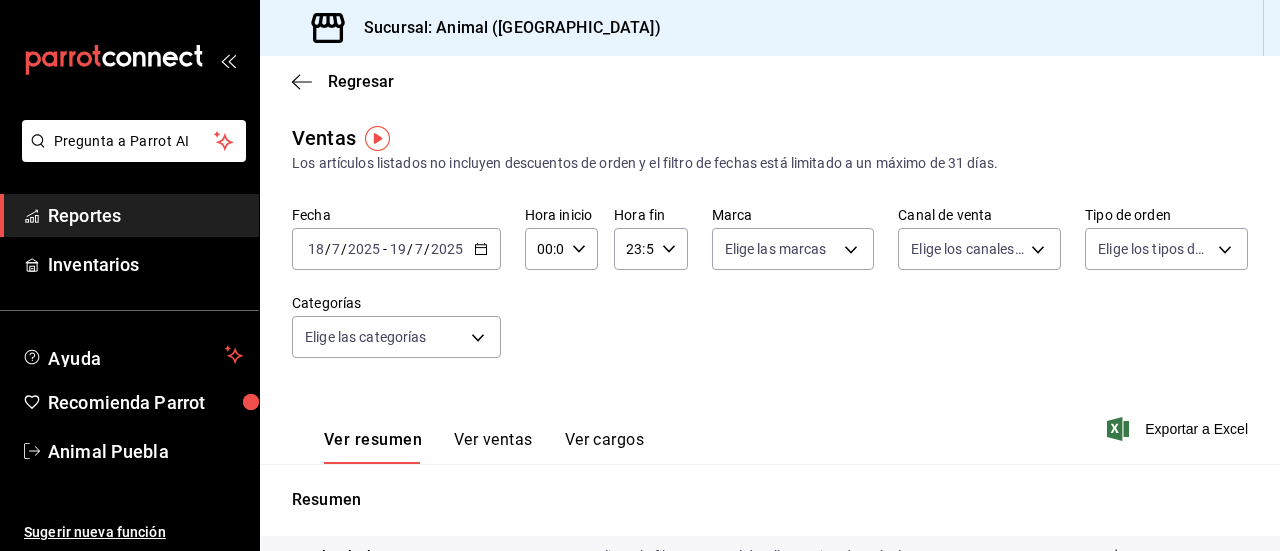 click 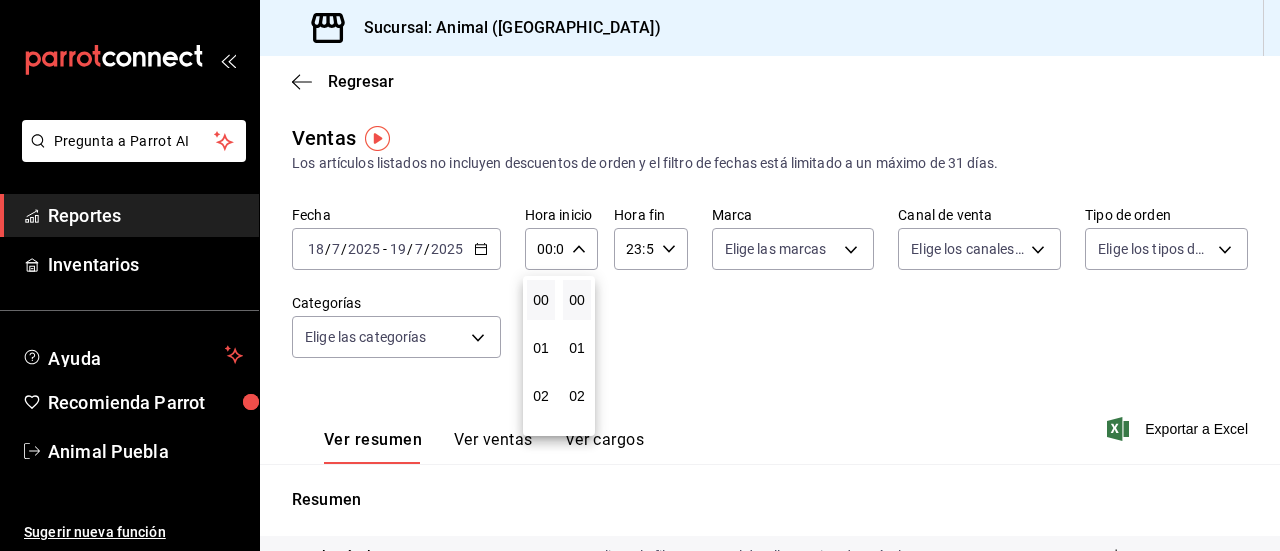 click on "02" at bounding box center [541, 396] 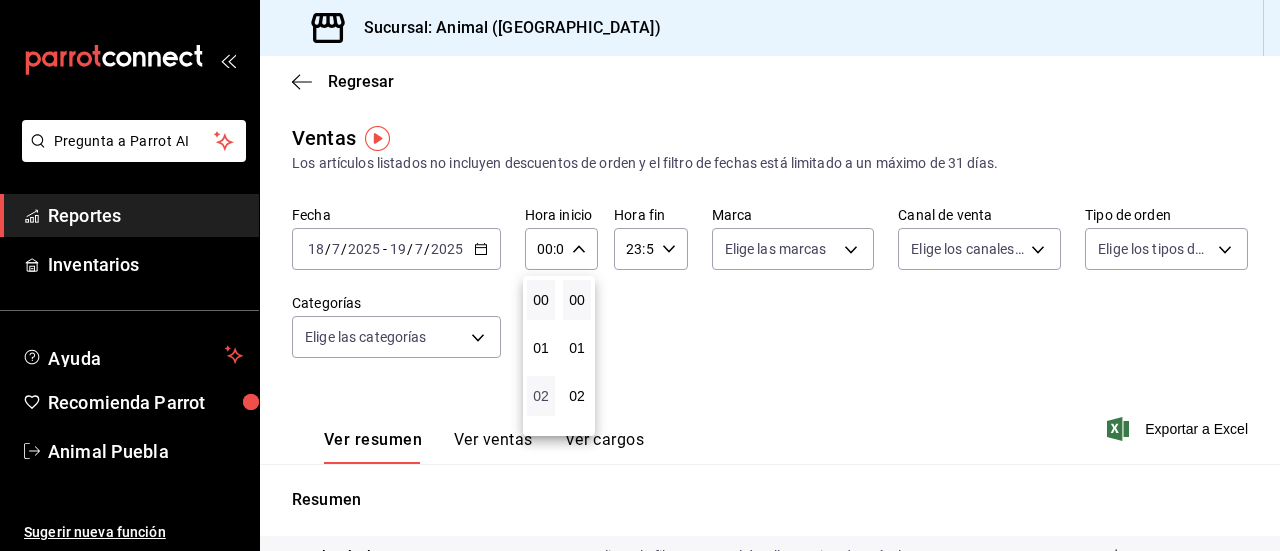 click on "02" at bounding box center (541, 396) 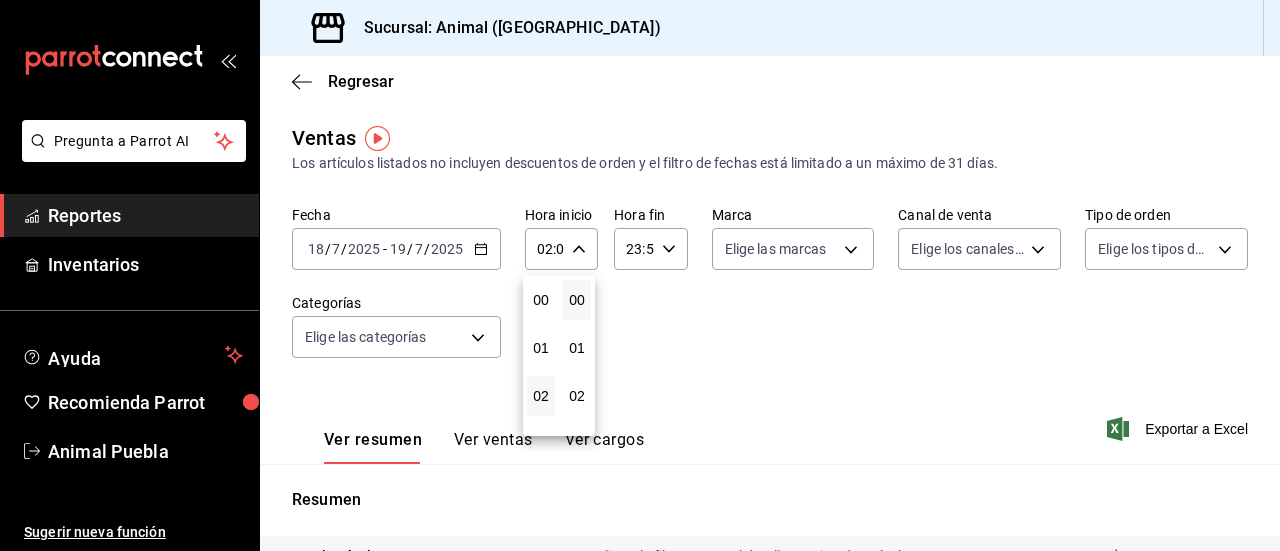 click at bounding box center [640, 275] 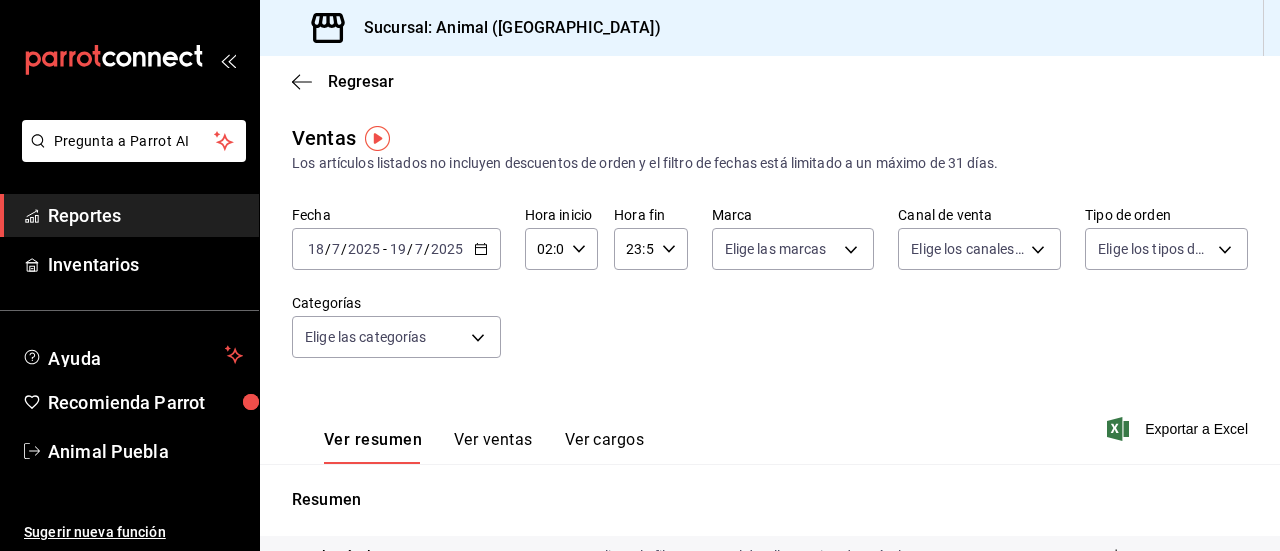click 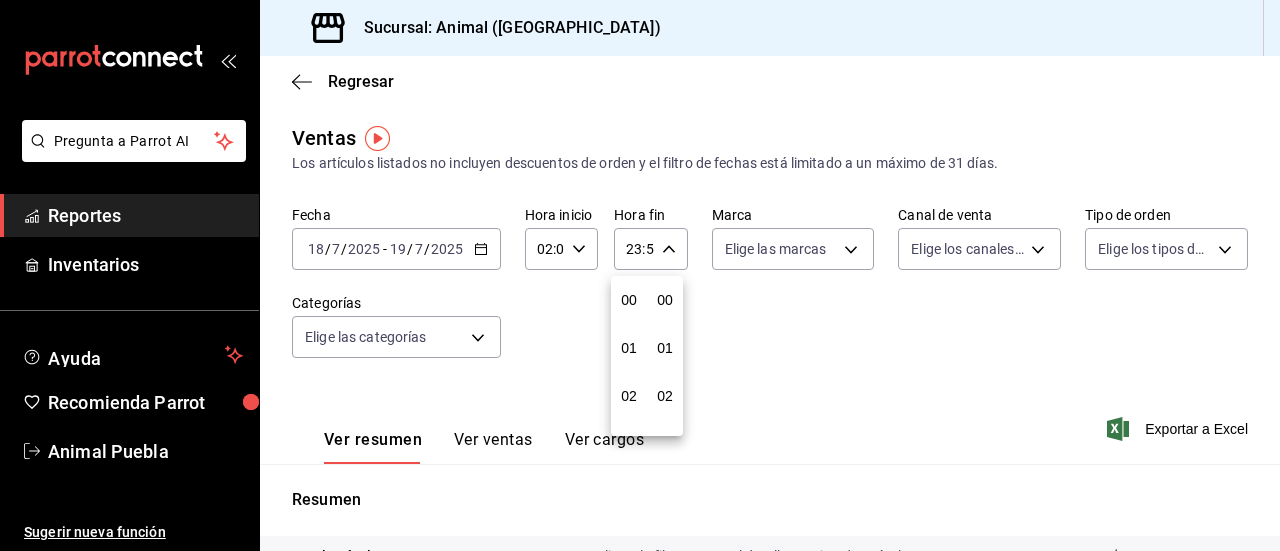 scroll, scrollTop: 992, scrollLeft: 0, axis: vertical 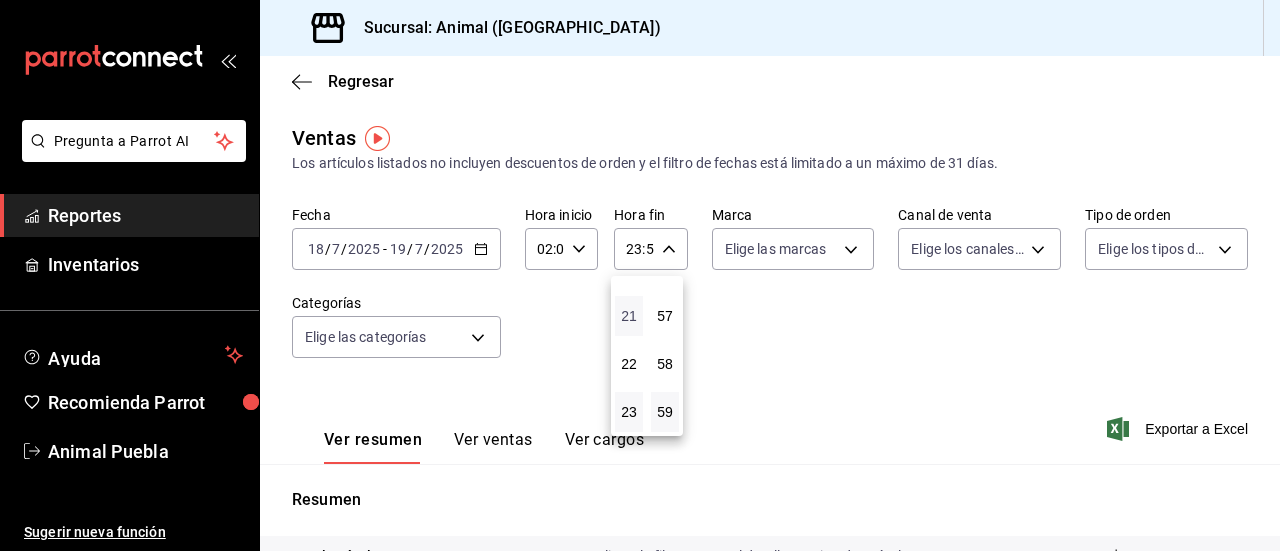 click on "21" at bounding box center (629, 316) 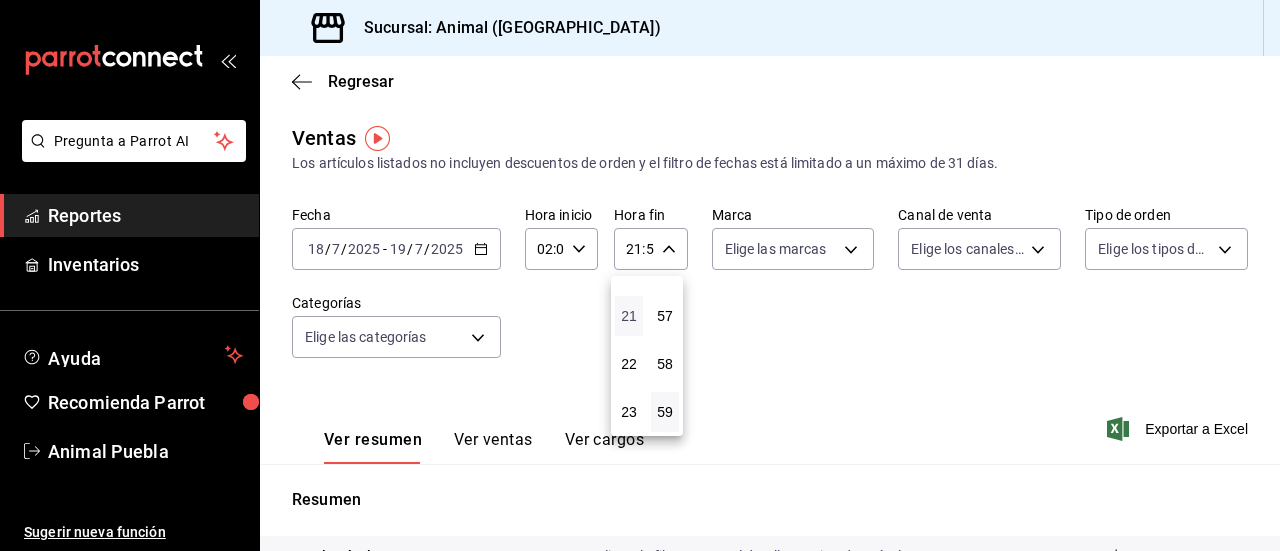 type 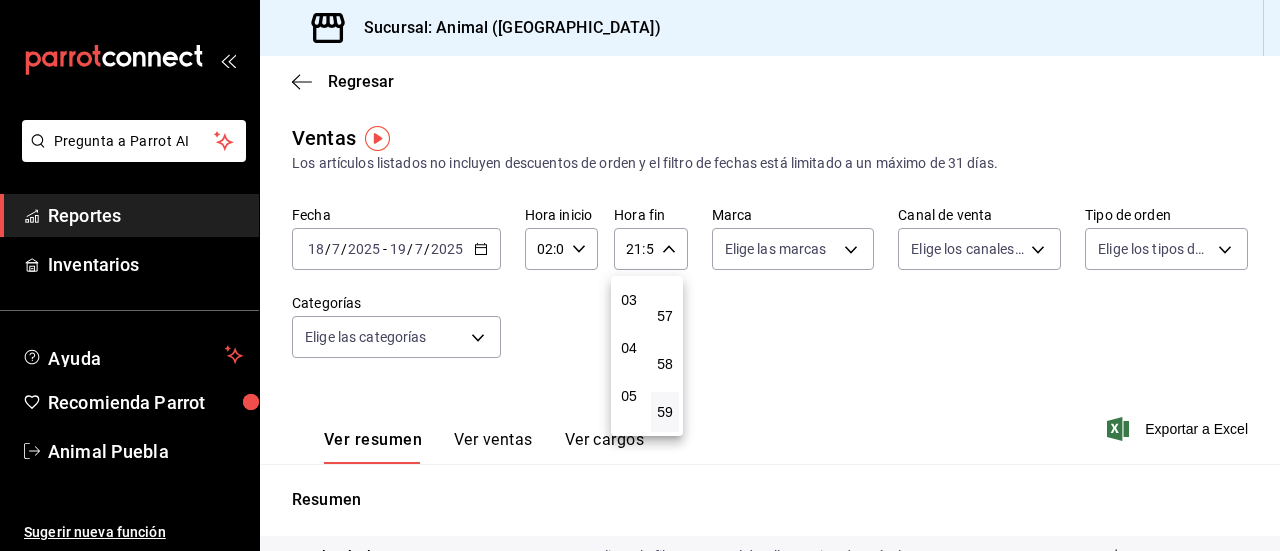 scroll, scrollTop: 112, scrollLeft: 0, axis: vertical 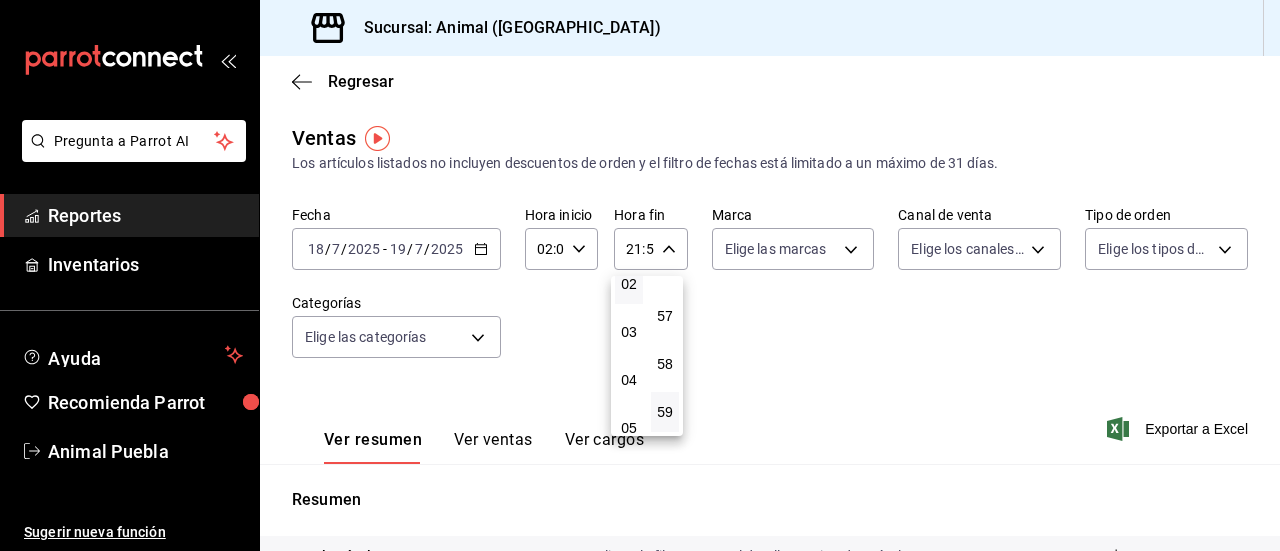 click on "02" at bounding box center [629, 284] 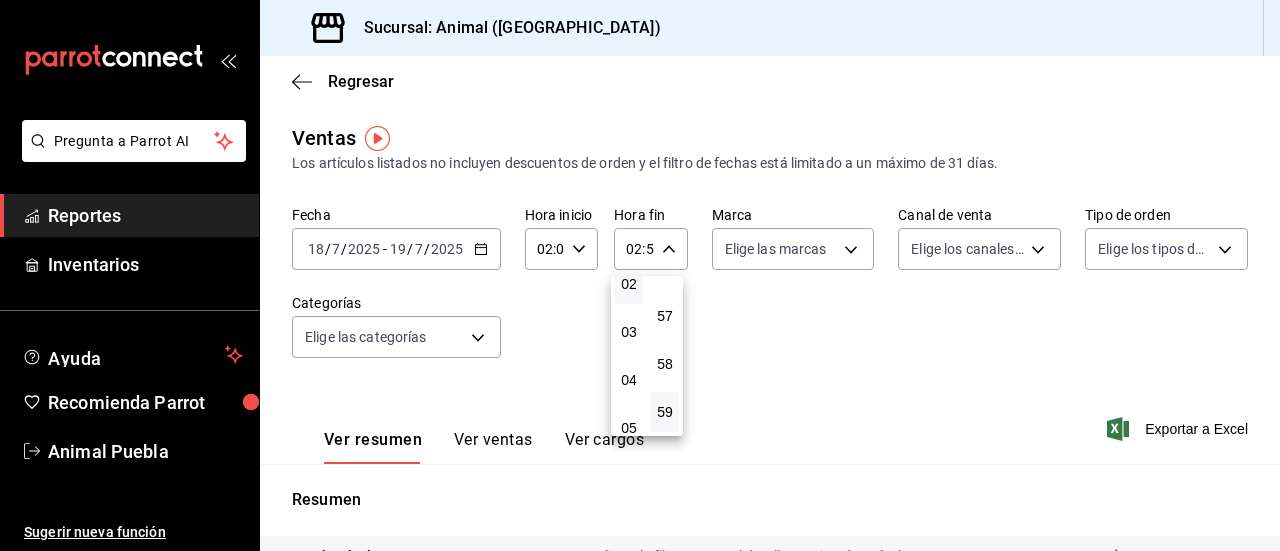 click at bounding box center [640, 275] 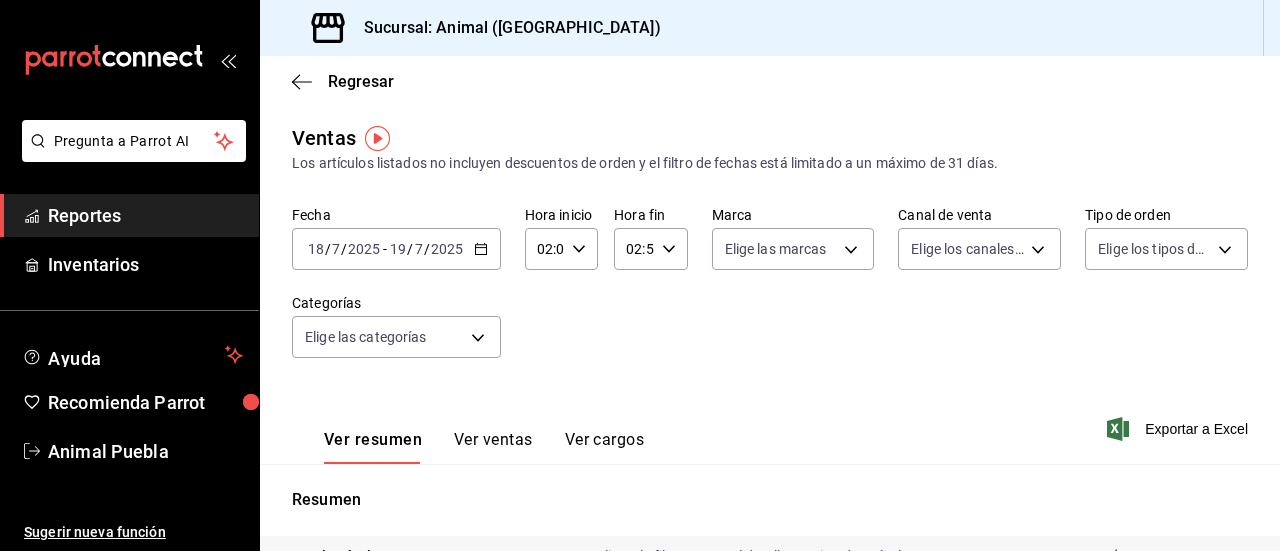 click on "Pregunta a Parrot AI Reportes   Inventarios   Ayuda Recomienda Parrot   Animal Puebla   Sugerir nueva función   Sucursal: Animal ([GEOGRAPHIC_DATA]) Regresar Ventas Los artículos listados no incluyen descuentos de orden y el filtro de fechas está limitado a un máximo de 31 [PERSON_NAME]. Fecha [DATE] [DATE] - [DATE] [DATE] Hora inicio 02:00 Hora inicio Hora fin 02:59 Hora fin Marca Elige las marcas Canal de venta Elige los [PERSON_NAME] de venta Tipo de orden Elige los tipos de orden Categorías Elige las categorías Ver resumen Ver ventas Ver cargos Exportar a Excel Resumen Total artículos Da clic en la fila para ver el detalle por tipo de artículo + $197,070.00 Cargos por servicio + $0.00 Venta bruta = $197,070.00 Descuentos totales - $1,558.00 Certificados de regalo - $11,907.00 Venta total = $183,605.00 Impuestos - $25,324.83 Venta [PERSON_NAME] = $158,280.17 Pregunta a Parrot AI Reportes   Inventarios   Ayuda Recomienda Parrot   Animal Puebla   Sugerir nueva función   Ver video tutorial Ir a video" at bounding box center [640, 275] 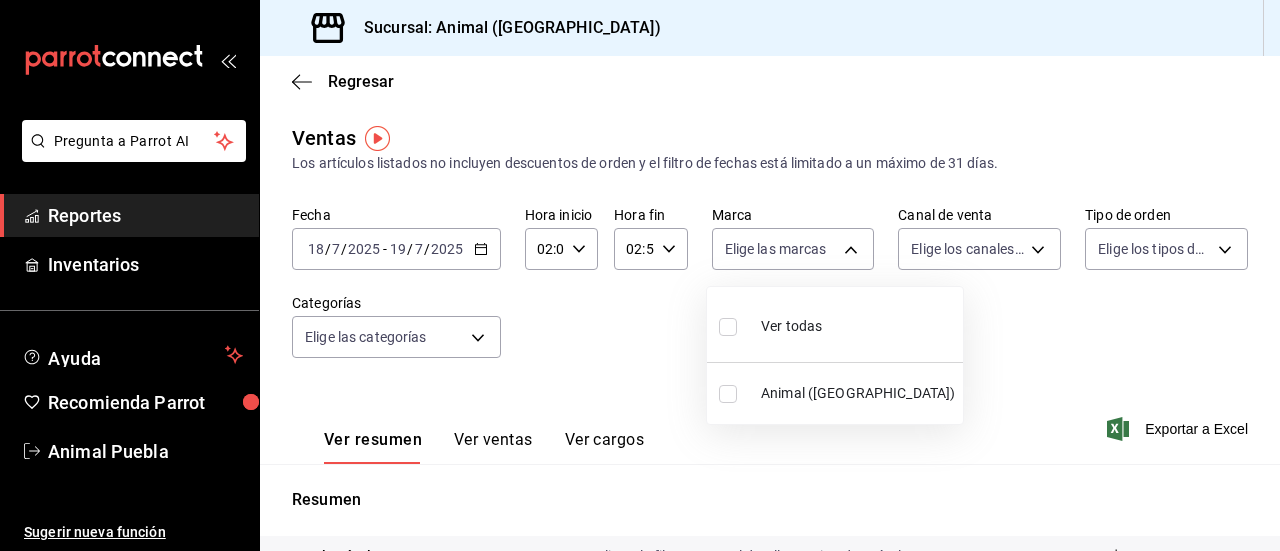 click on "Ver todas" at bounding box center (835, 324) 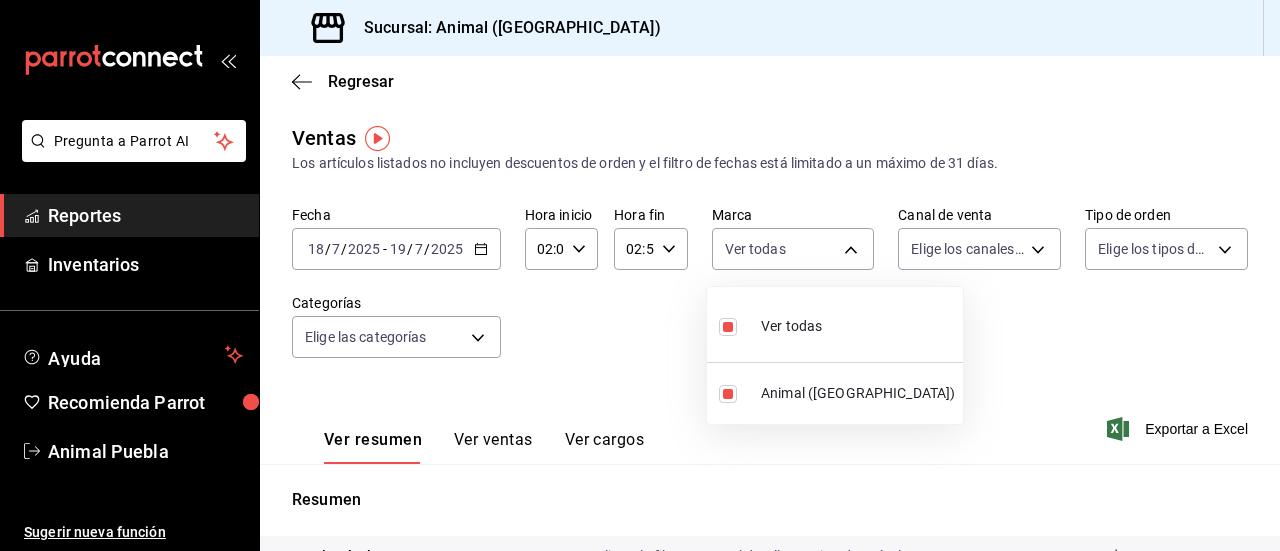click at bounding box center [640, 275] 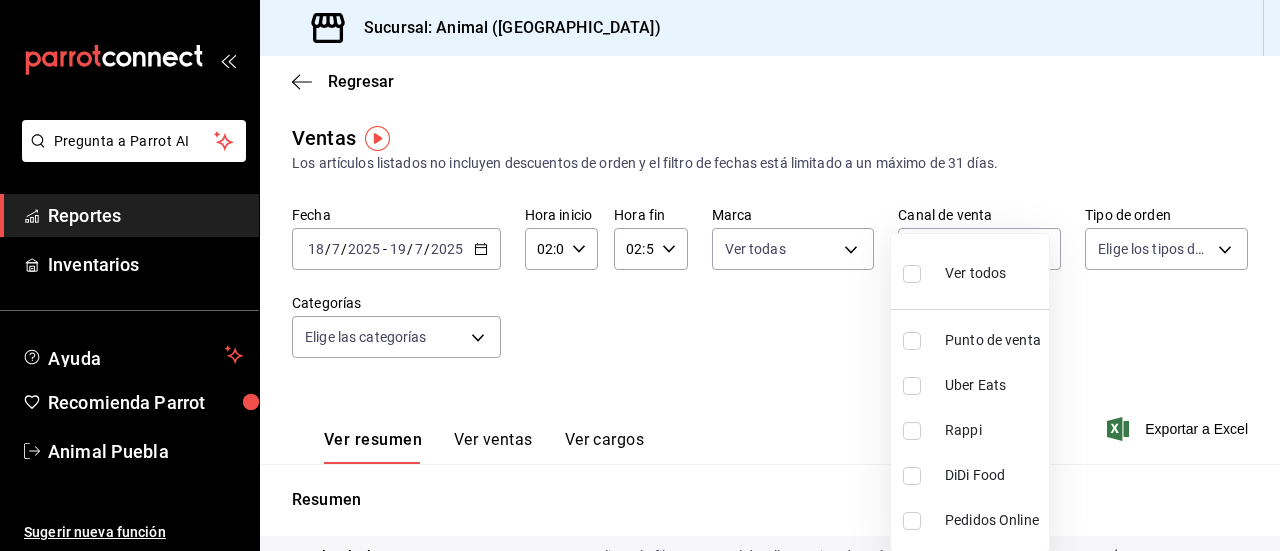 click on "Pregunta a Parrot AI Reportes   Inventarios   Ayuda Recomienda Parrot   Animal Puebla   Sugerir nueva función   Sucursal: Animal ([GEOGRAPHIC_DATA]) Regresar Ventas Los artículos listados no incluyen descuentos de orden y el filtro de fechas está limitado a un máximo de 31 [PERSON_NAME]. Fecha [DATE] [DATE] - [DATE] [DATE] Hora inicio 02:00 Hora inicio Hora fin 02:59 Hora fin Marca Ver todas 96838179-8fbb-4073-aae3-1789726318c8 Canal de venta Elige los [PERSON_NAME] de venta Tipo de orden Elige los tipos de orden Categorías Elige las categorías Ver resumen Ver ventas Ver cargos Exportar a Excel Resumen Total artículos Da clic en la fila para ver el detalle por tipo de artículo + $197,070.00 Cargos por servicio + $0.00 Venta bruta = $197,070.00 Descuentos totales - $1,558.00 Certificados de regalo - $11,907.00 Venta total = $183,605.00 Impuestos - $25,324.83 Venta [PERSON_NAME] = $158,280.17 Pregunta a Parrot AI Reportes   Inventarios   Ayuda Recomienda Parrot   Animal Puebla   Sugerir nueva función   Ir a video" at bounding box center (640, 275) 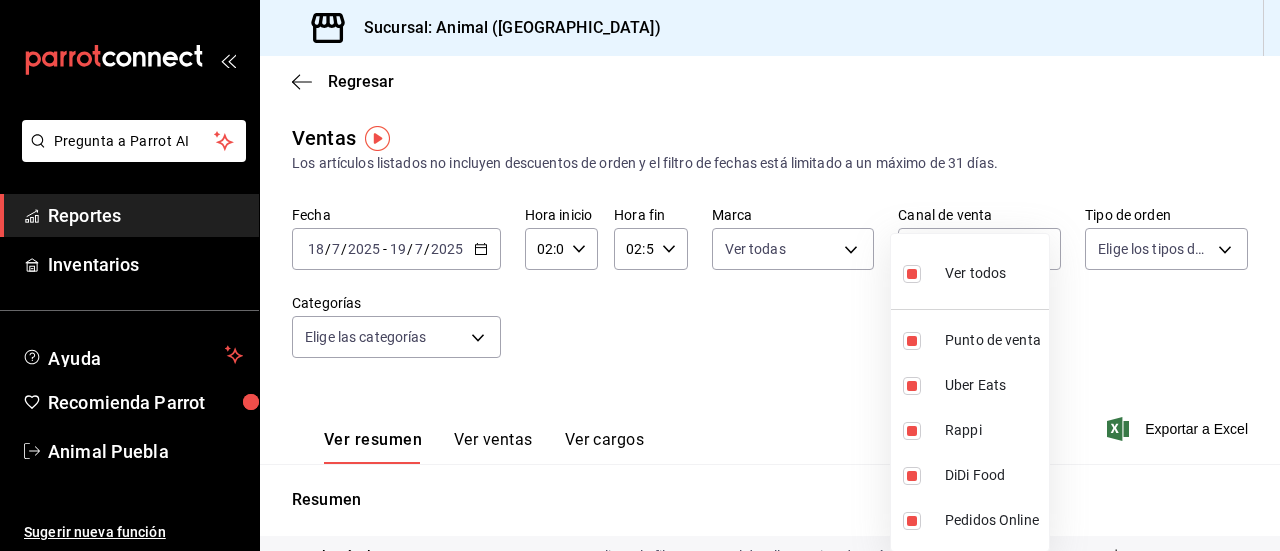 click at bounding box center (640, 275) 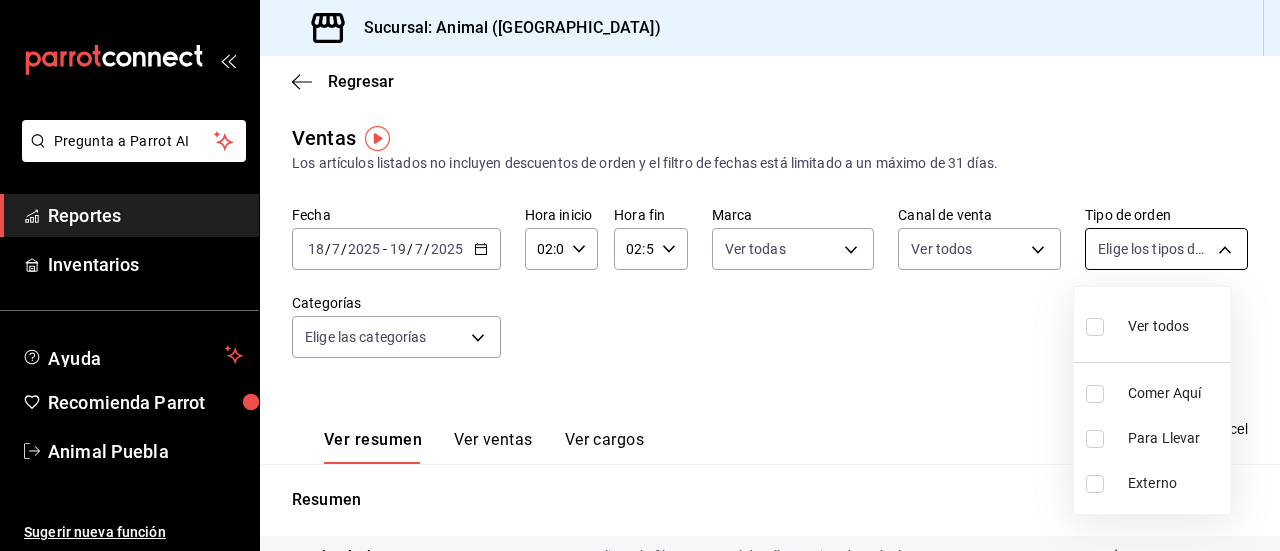 click on "Pregunta a Parrot AI Reportes   Inventarios   Ayuda Recomienda Parrot   Animal Puebla   Sugerir nueva función   Sucursal: Animal ([GEOGRAPHIC_DATA]) Regresar Ventas Los artículos listados no incluyen descuentos de orden y el filtro de fechas está limitado a un máximo de 31 [PERSON_NAME]. Fecha [DATE] [DATE] - [DATE] [DATE] Hora inicio 02:00 Hora inicio Hora fin 02:59 Hora fin Marca Ver todas 96838179-8fbb-4073-aae3-1789726318c8 Canal de venta Ver todos PARROT,UBER_EATS,RAPPI,DIDI_FOOD,ONLINE Tipo de orden Elige los tipos de orden Categorías Elige las categorías Ver resumen Ver ventas Ver cargos Exportar a Excel Resumen Total artículos Da clic en la fila para ver el detalle por tipo de artículo + $197,070.00 Cargos por servicio + $0.00 Venta bruta = $197,070.00 Descuentos totales - $1,558.00 Certificados de regalo - $11,907.00 Venta total = $183,605.00 Impuestos - $25,324.83 Venta [PERSON_NAME] = $158,280.17 Pregunta a Parrot AI Reportes   Inventarios   Ayuda Recomienda Parrot   Animal Puebla     Ir a video" at bounding box center (640, 275) 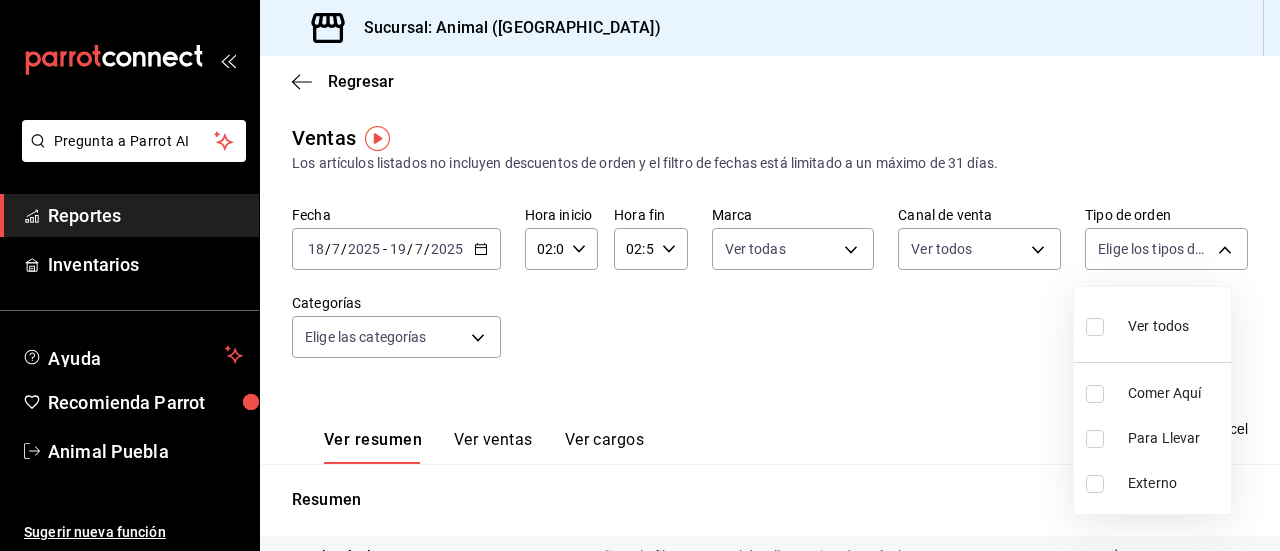 click at bounding box center [1099, 326] 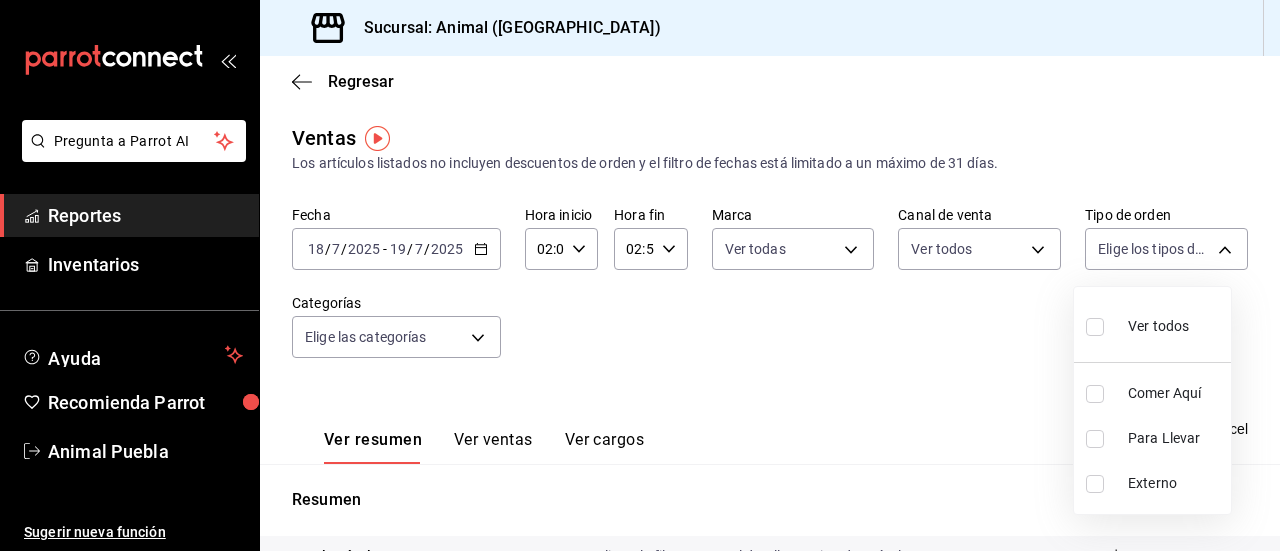click at bounding box center [1095, 327] 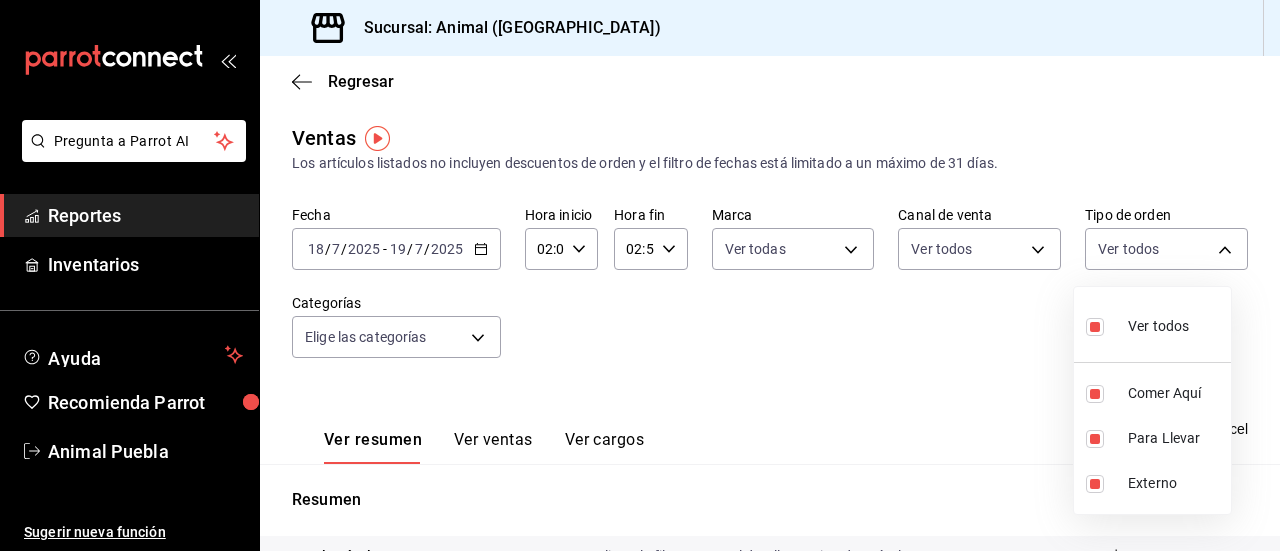 click at bounding box center (640, 275) 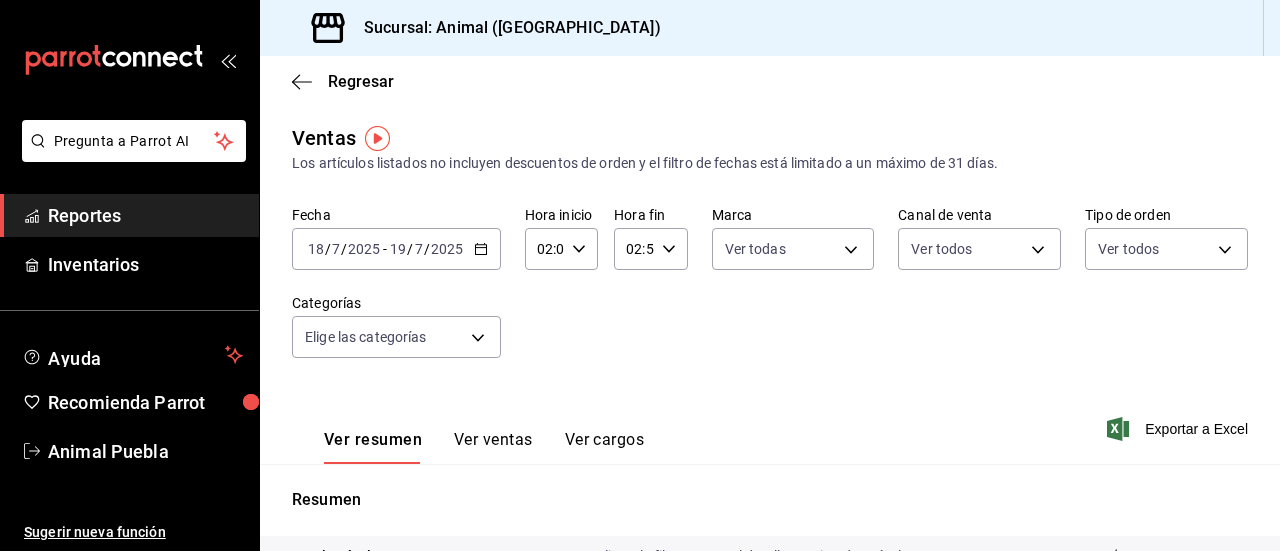 click on "Pregunta a Parrot AI Reportes   Inventarios   Ayuda Recomienda Parrot   Animal Puebla   Sugerir nueva función   Sucursal: Animal ([GEOGRAPHIC_DATA]) Regresar Ventas Los artículos listados no incluyen descuentos de orden y el filtro de fechas está limitado a un máximo de 31 [PERSON_NAME]. Fecha [DATE] [DATE] - [DATE] [DATE] Hora inicio 02:00 Hora inicio Hora fin 02:59 Hora fin Marca Ver todas 96838179-8fbb-4073-aae3-1789726318c8 Canal de venta Ver todos PARROT,UBER_EATS,RAPPI,DIDI_FOOD,ONLINE Tipo de orden Ver todos 89cc3392-1a89-49ed-91c4-e66ea58282e1,025cf6ae-25b7-4698-bb98-3d77af74a196,EXTERNAL Categorías Elige las categorías Ver resumen Ver ventas Ver cargos Exportar a Excel Resumen Total artículos Da clic en la fila para ver el detalle por tipo de artículo + $197,070.00 Cargos por servicio + $0.00 Venta bruta = $197,070.00 Descuentos totales - $1,558.00 Certificados de regalo - $11,907.00 Venta total = $183,605.00 Impuestos - $25,324.83 Venta [PERSON_NAME] = $158,280.17 Pregunta a Parrot AI Reportes" at bounding box center (640, 275) 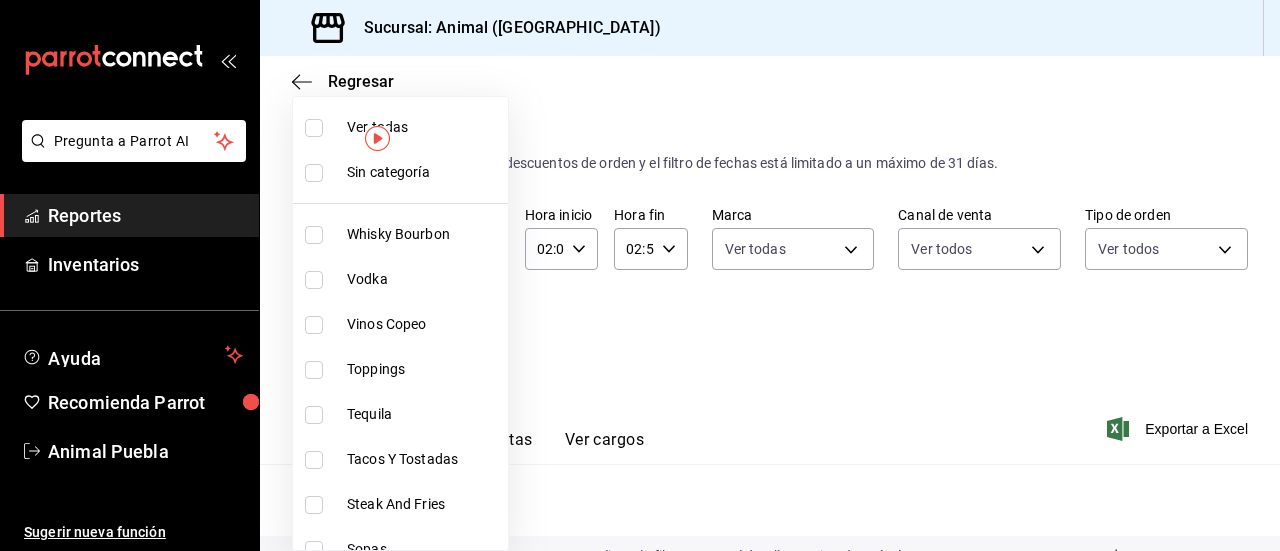 click at bounding box center (314, 128) 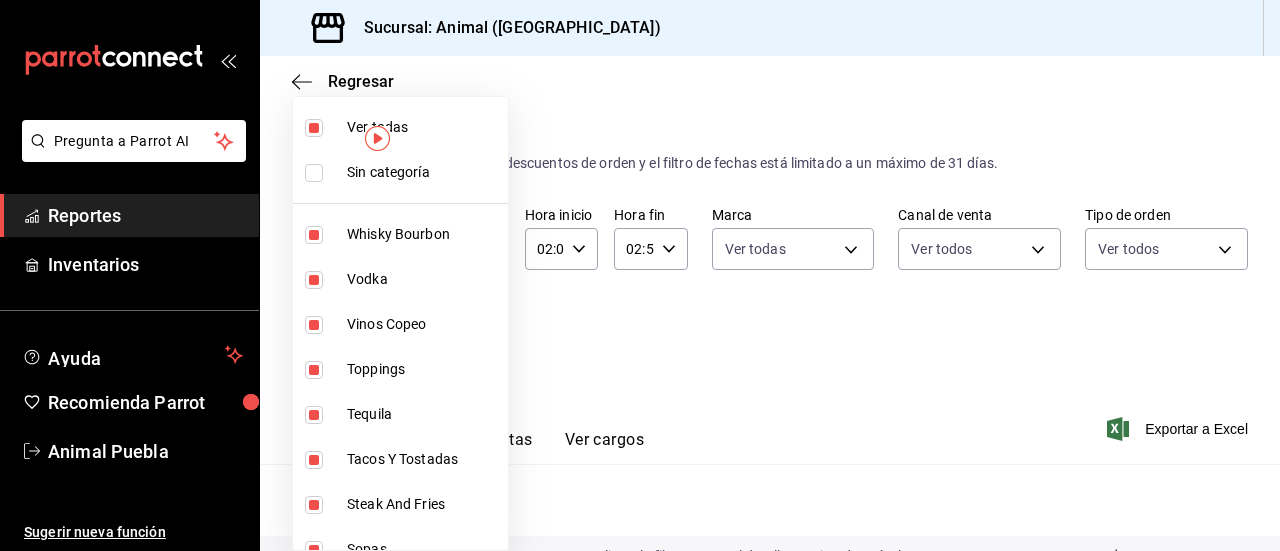 click at bounding box center [640, 275] 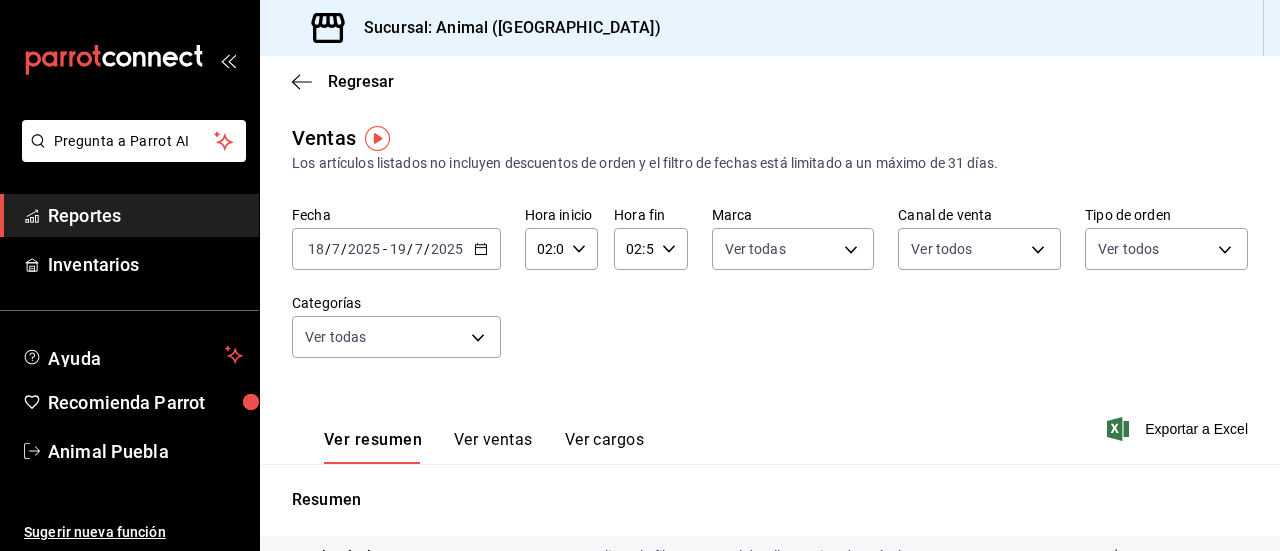 click on "Ver ventas" at bounding box center [493, 447] 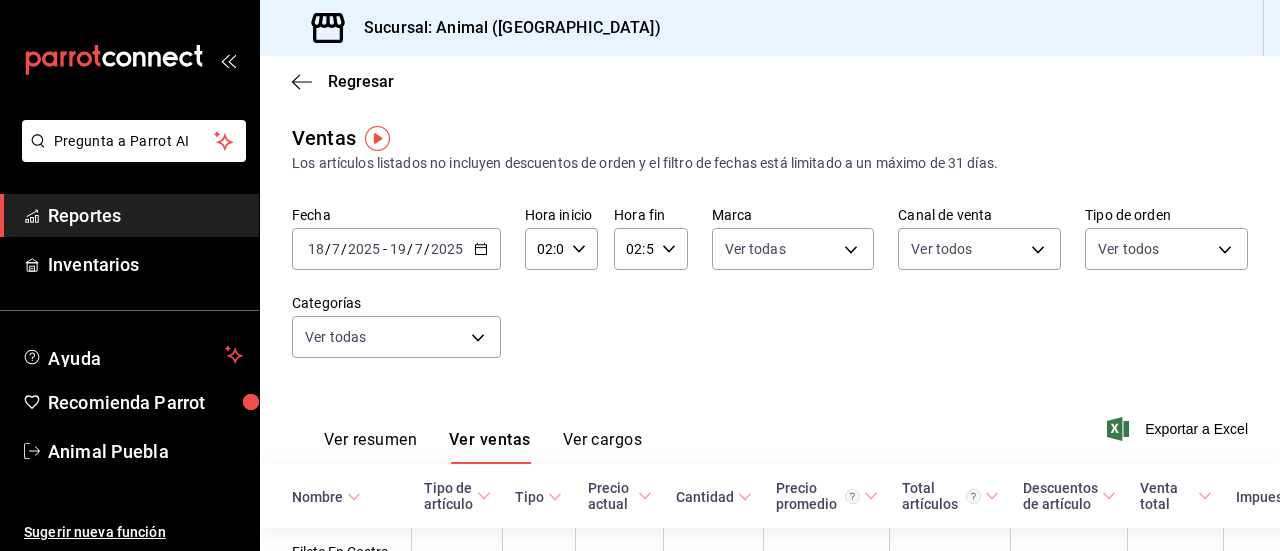 type 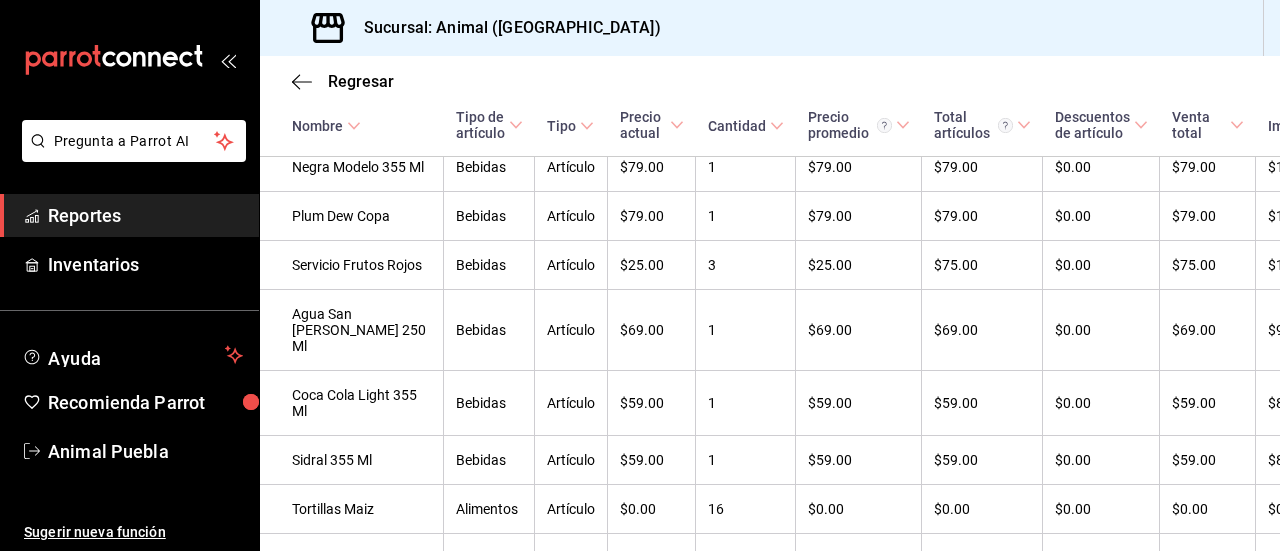scroll, scrollTop: 8778, scrollLeft: 0, axis: vertical 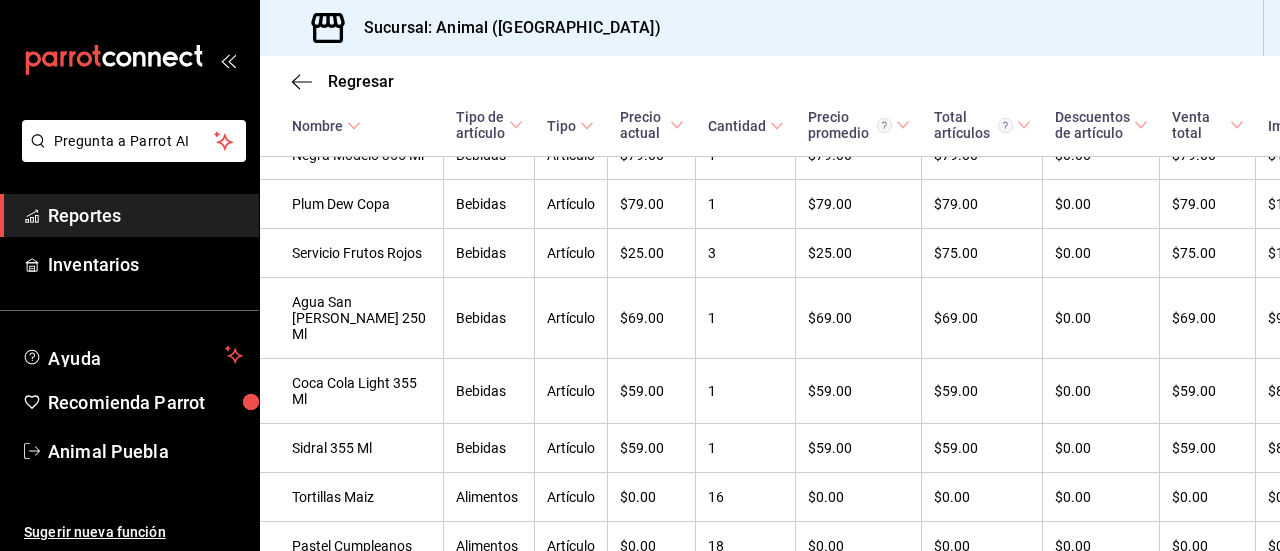 click on "Reportes" at bounding box center (145, 215) 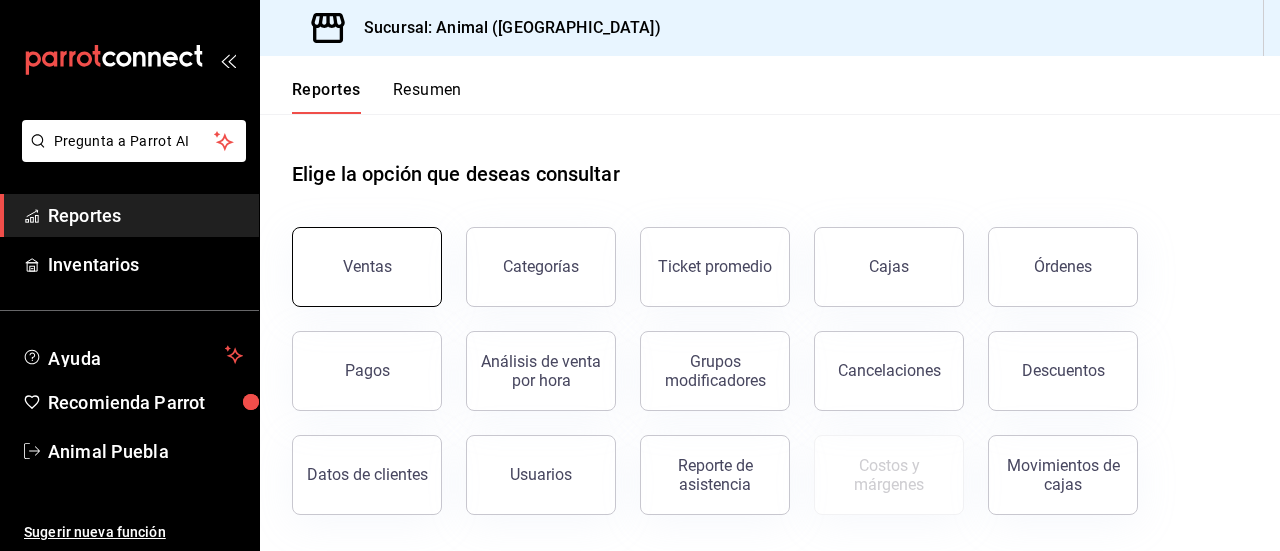 click on "Ventas" at bounding box center (367, 267) 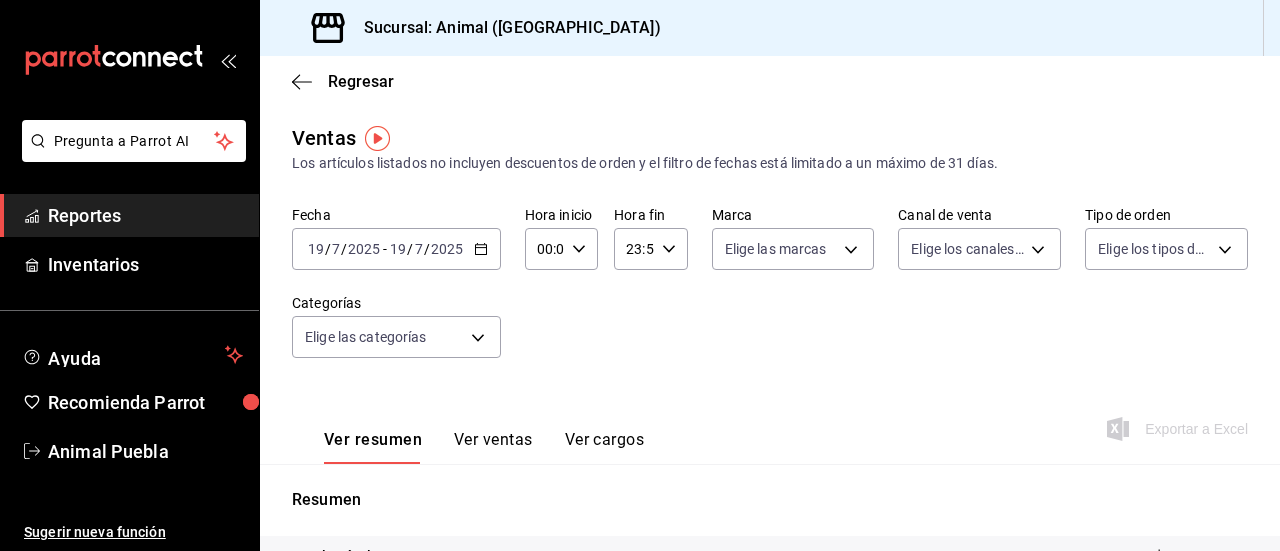 click 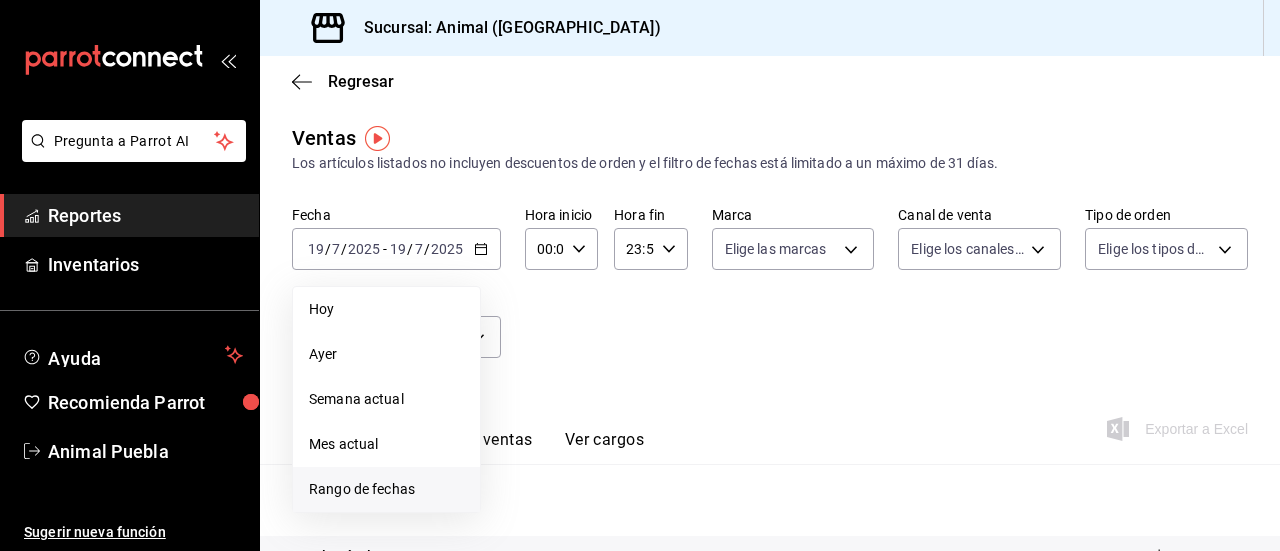 click on "Rango de fechas" at bounding box center (386, 489) 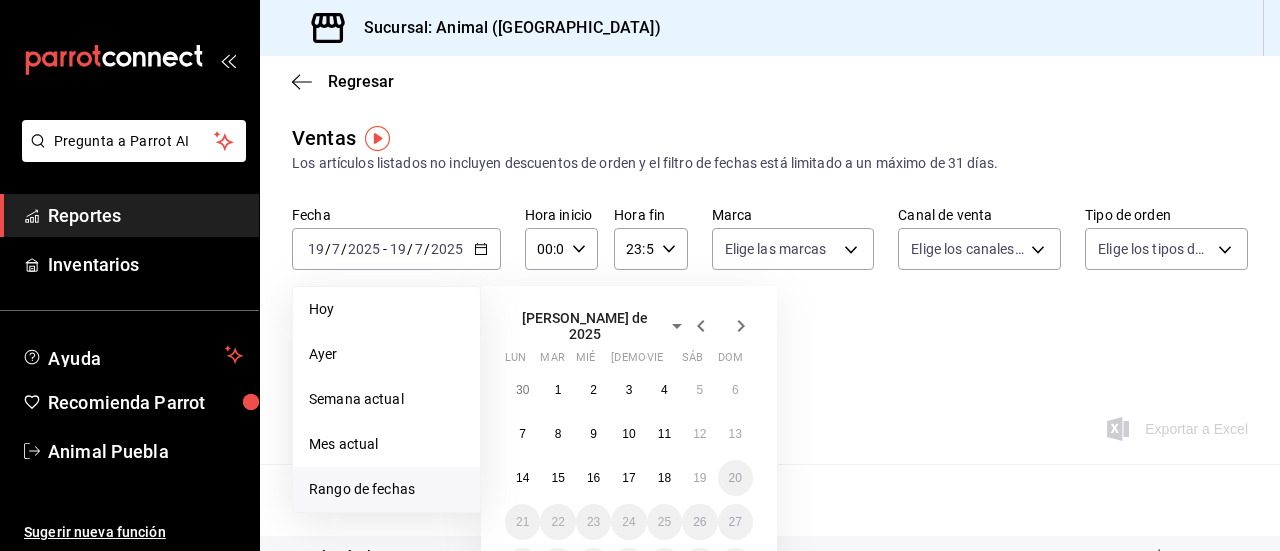 click on "30 1 2 3 4 5 6 7 8 9 10 11 12 13 14 15 16 17 18 19 20 21 22 23 24 25 26 27 28 29 30 31 1 2 3" at bounding box center [629, 478] 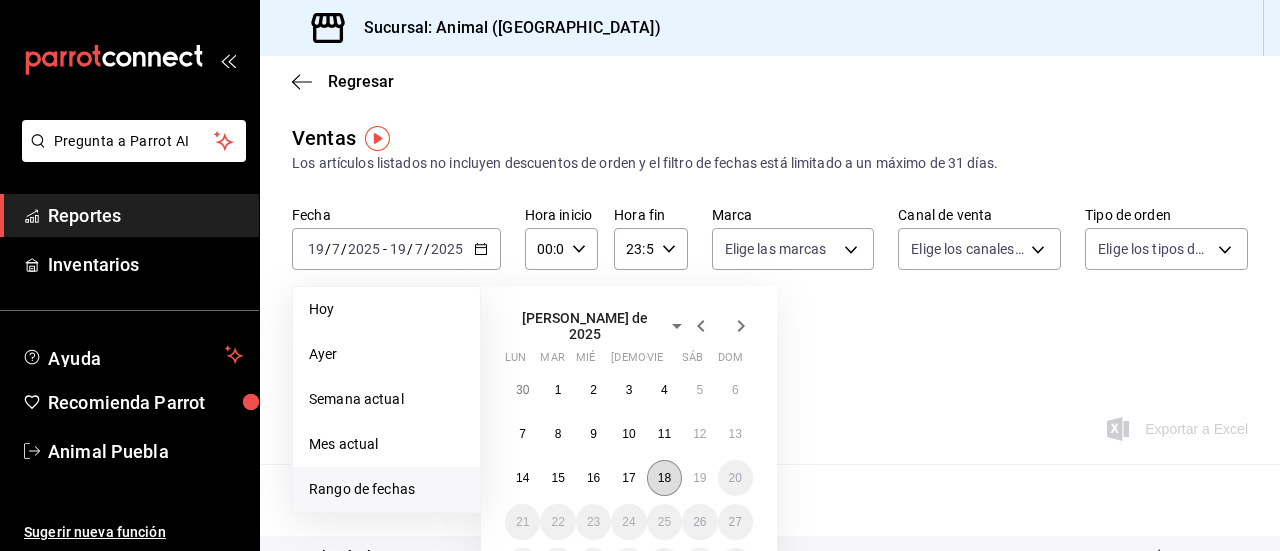 click on "18" at bounding box center [664, 478] 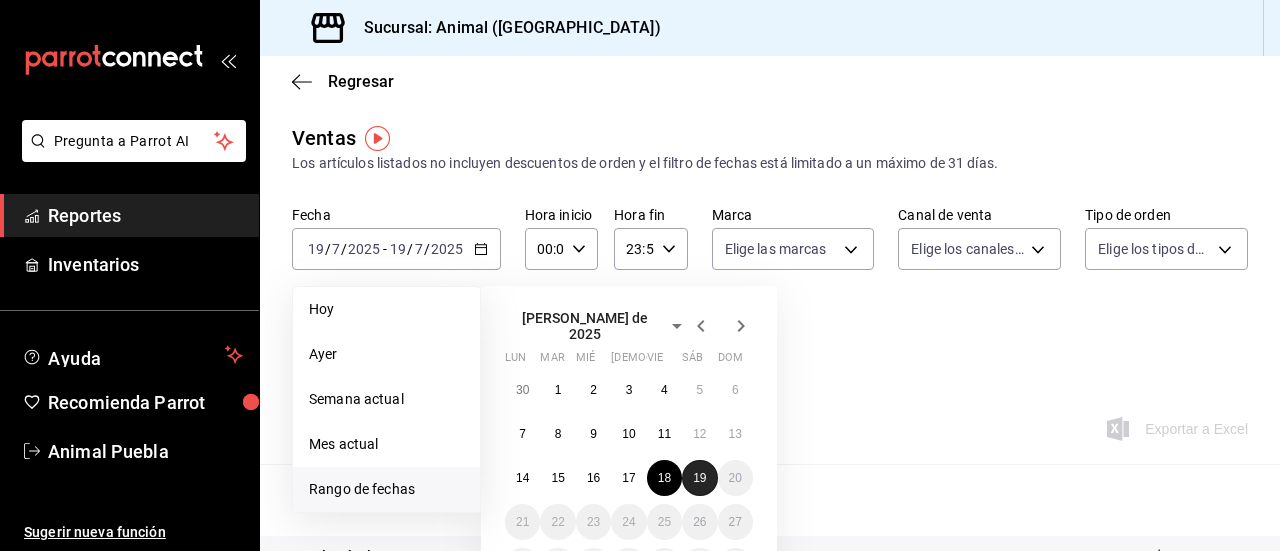 click on "19" at bounding box center [699, 478] 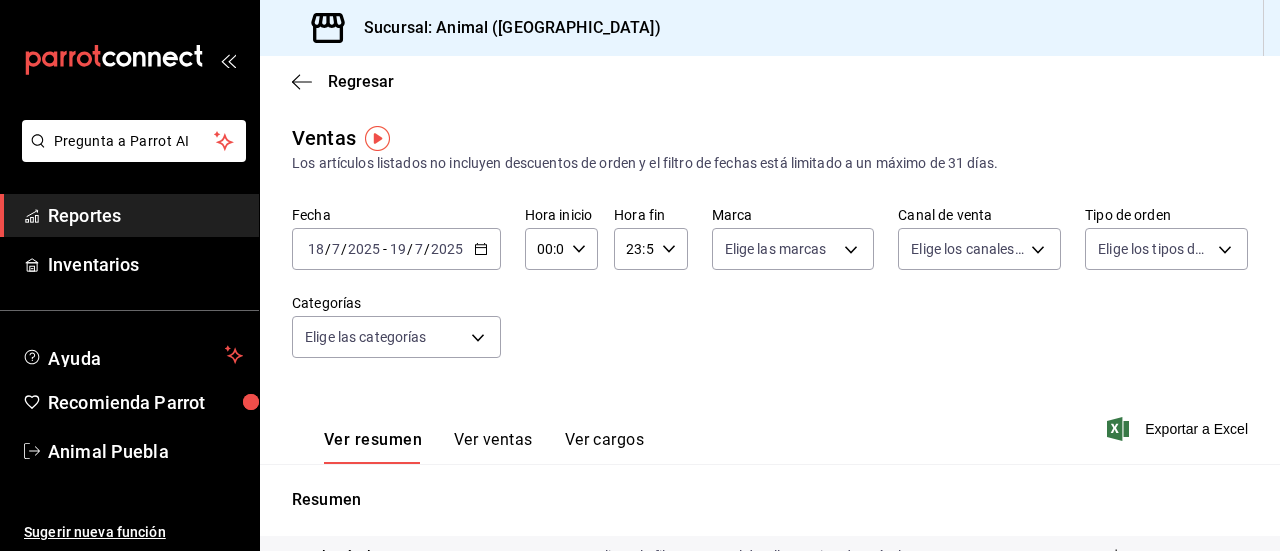 click on "[DATE] [DATE] - [DATE] [DATE]" at bounding box center [396, 249] 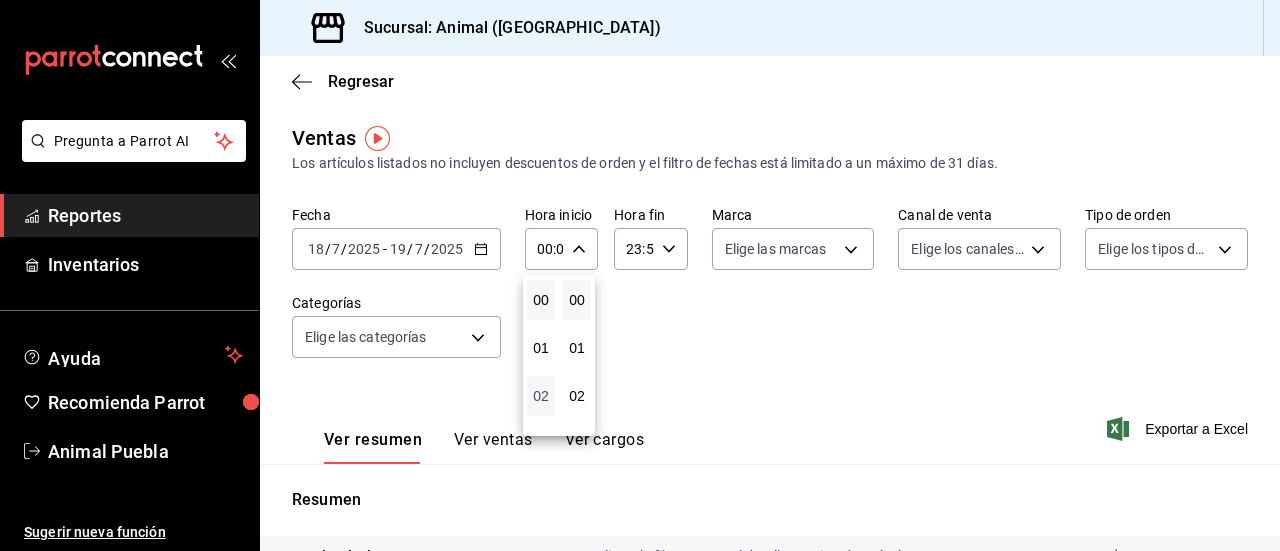 click on "02" at bounding box center [541, 396] 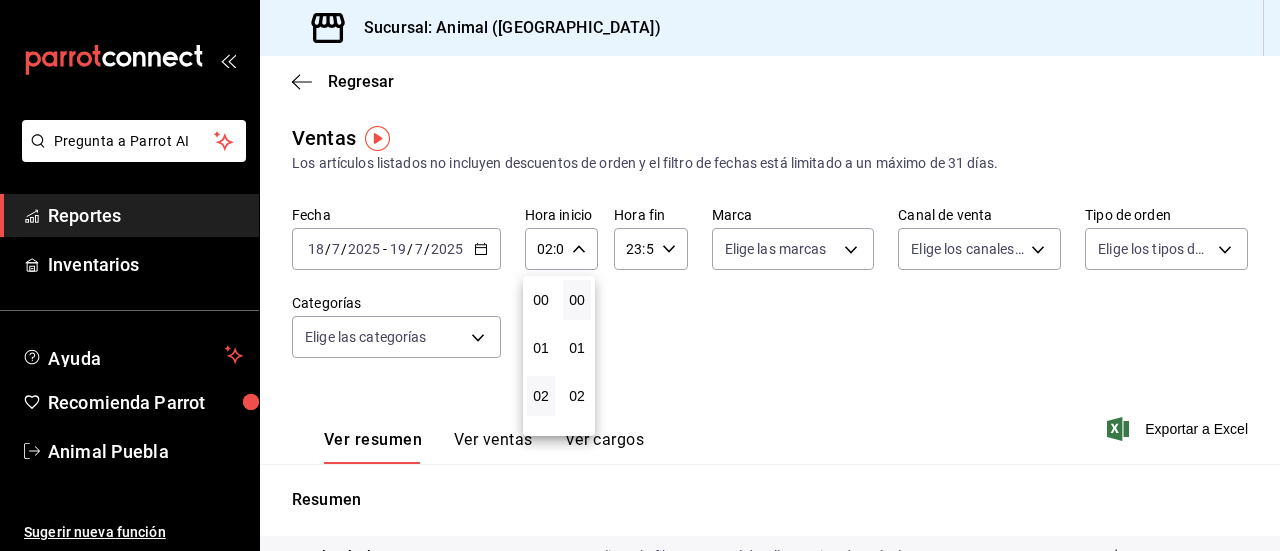 click at bounding box center [640, 275] 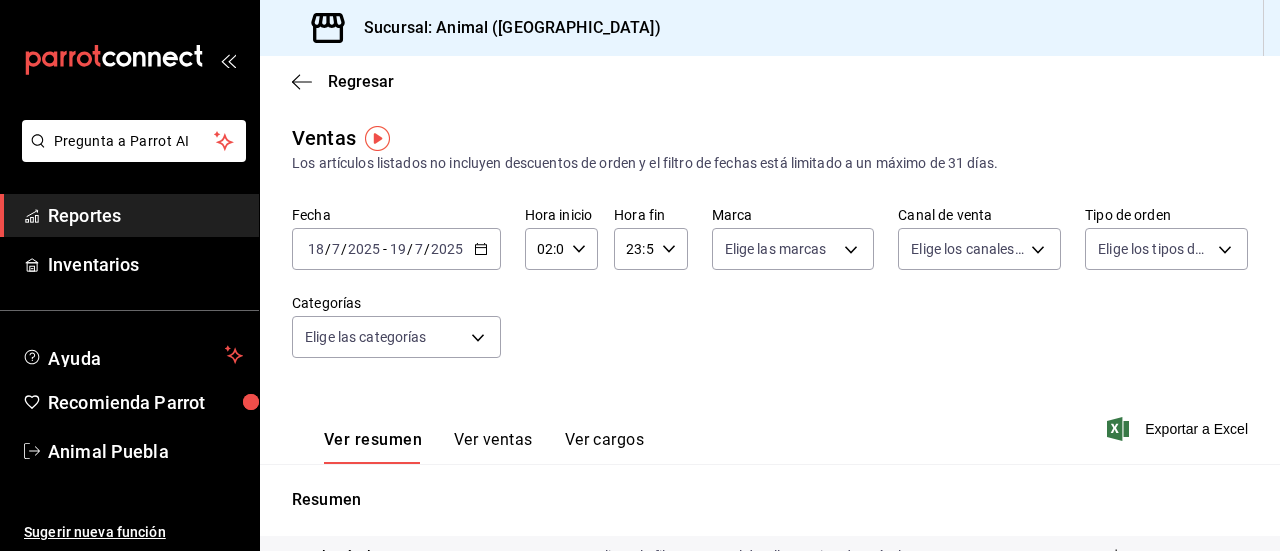 click 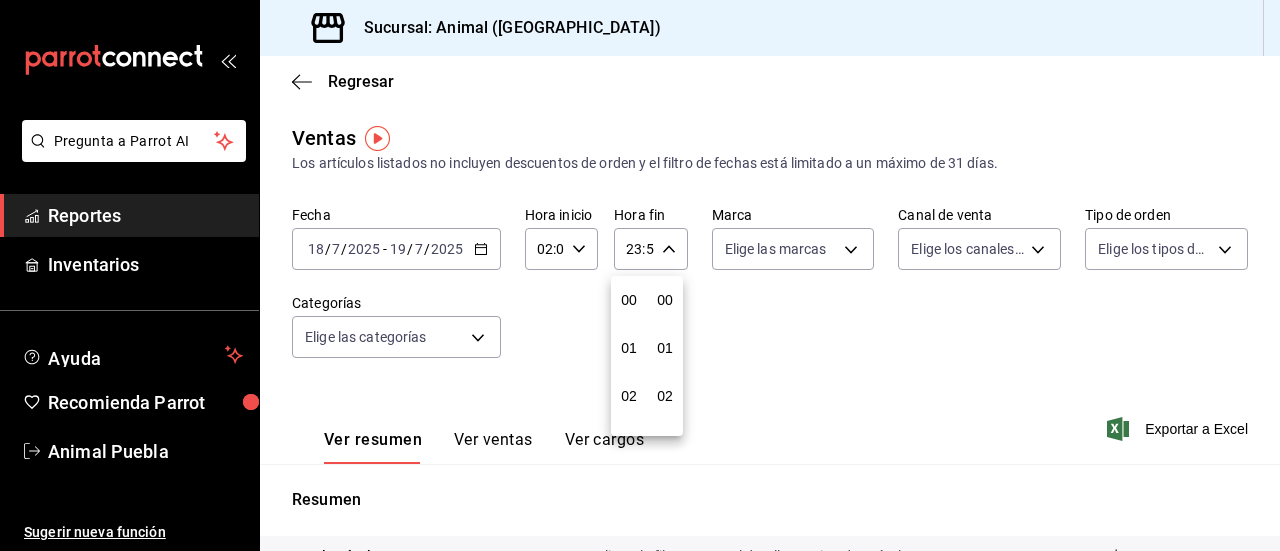 scroll, scrollTop: 992, scrollLeft: 0, axis: vertical 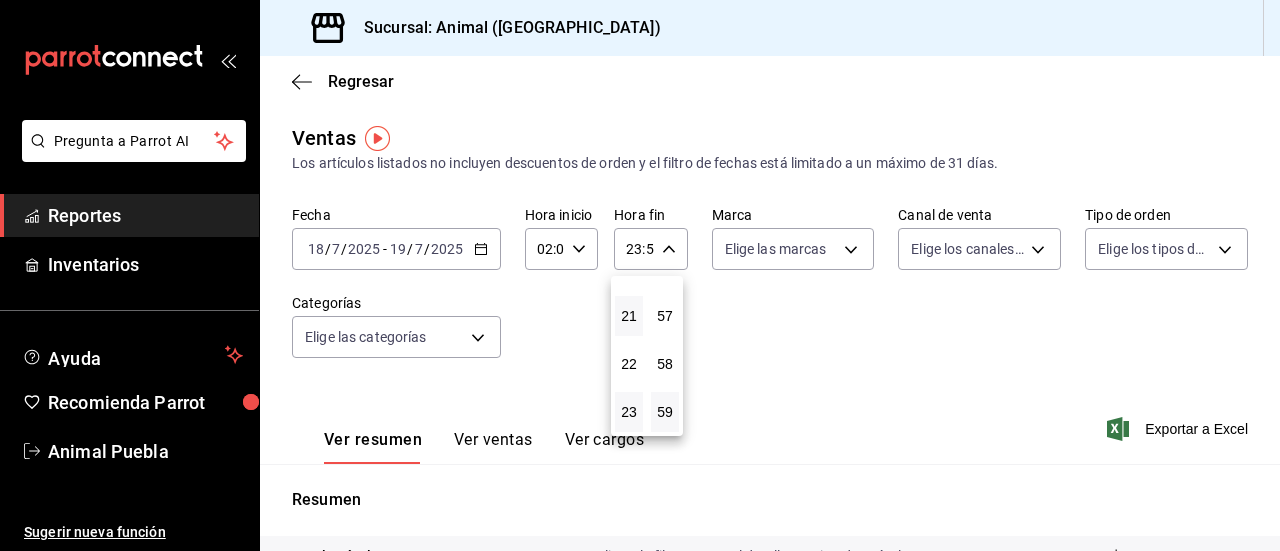 click on "21" at bounding box center (629, 316) 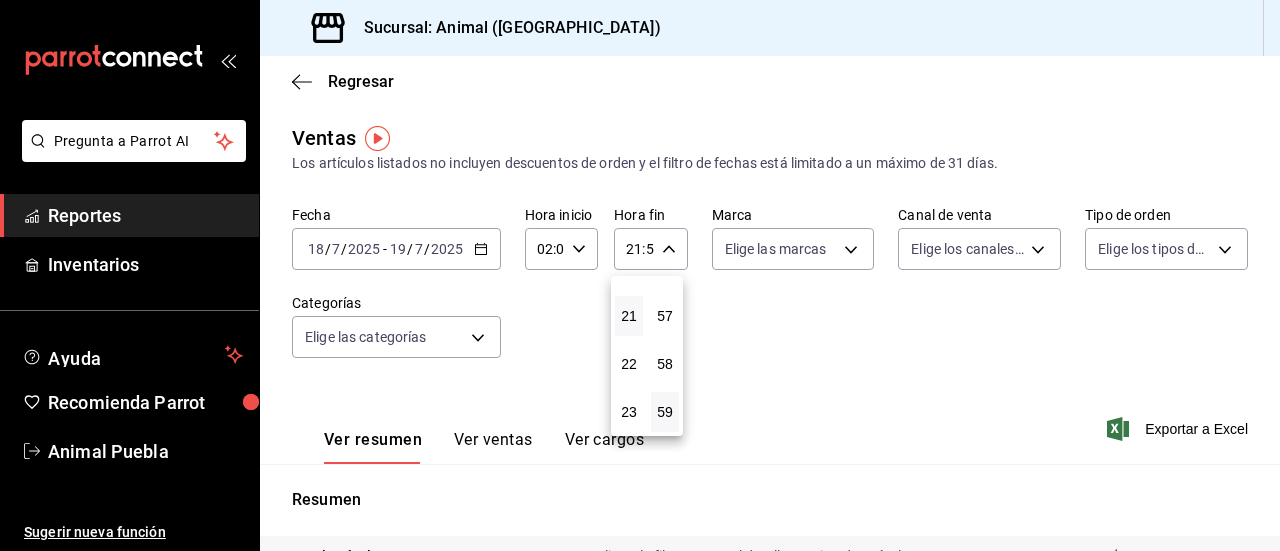 type 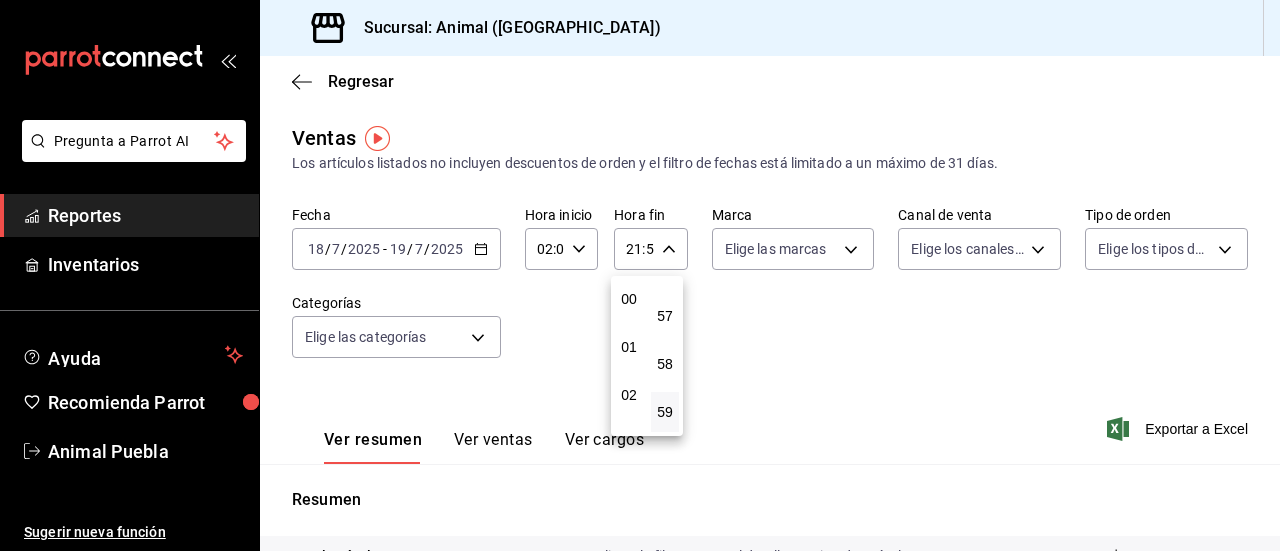 scroll, scrollTop: 0, scrollLeft: 0, axis: both 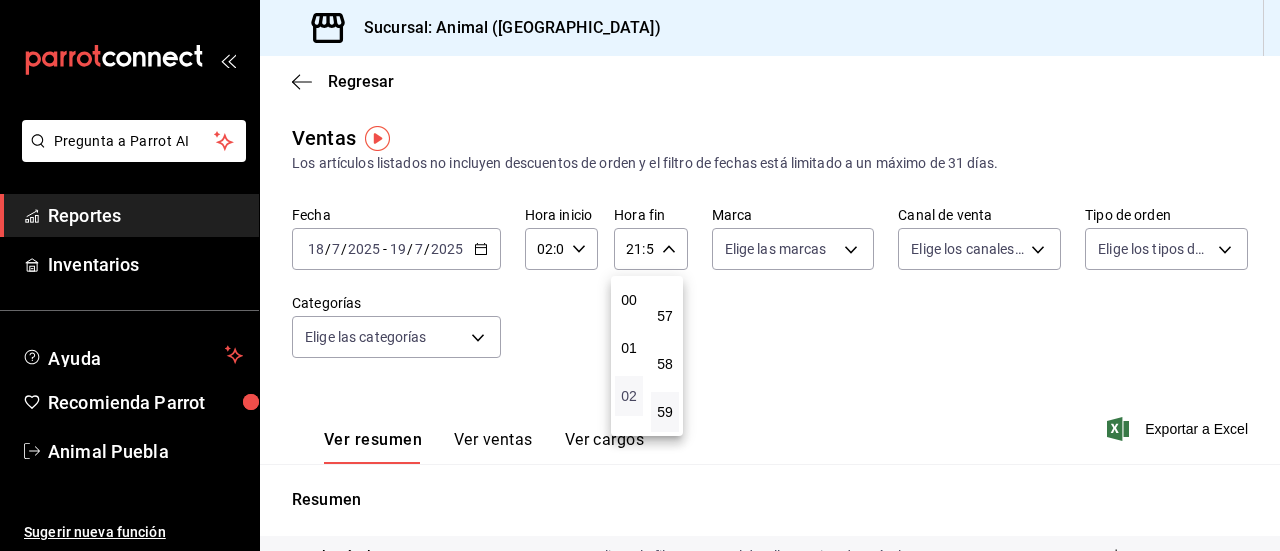 click on "02" at bounding box center [629, 396] 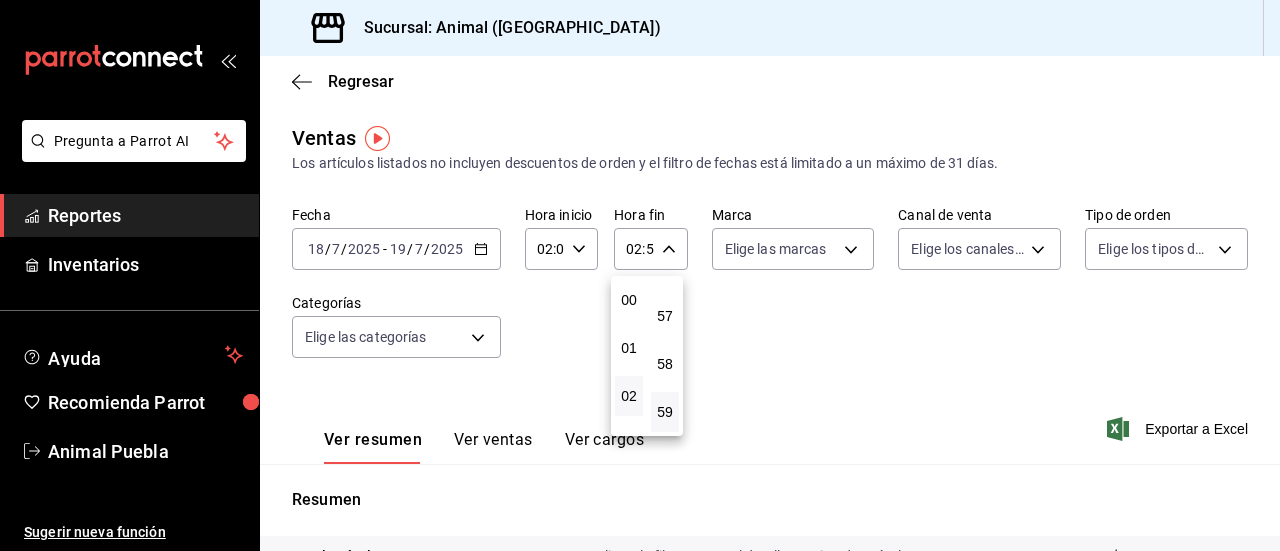 click at bounding box center (640, 275) 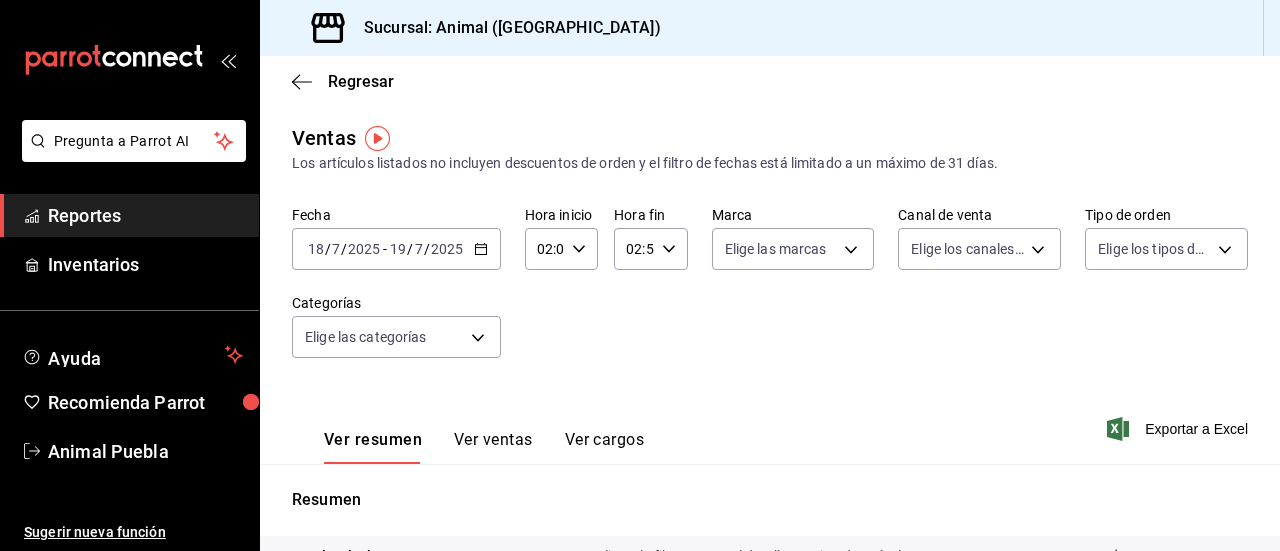 click on "Pregunta a Parrot AI Reportes   Inventarios   Ayuda Recomienda Parrot   Animal Puebla   Sugerir nueva función   Sucursal: Animal ([GEOGRAPHIC_DATA]) Regresar Ventas Los artículos listados no incluyen descuentos de orden y el filtro de fechas está limitado a un máximo de 31 [PERSON_NAME]. Fecha [DATE] [DATE] - [DATE] [DATE] Hora inicio 02:00 Hora inicio Hora fin 02:59 Hora fin Marca Elige las marcas Canal de venta Elige los [PERSON_NAME] de venta Tipo de orden Elige los tipos de orden Categorías Elige las categorías Ver resumen Ver ventas Ver cargos Exportar a Excel Resumen Total artículos Da clic en la fila para ver el detalle por tipo de artículo + $197,070.00 Cargos por servicio + $0.00 Venta bruta = $197,070.00 Descuentos totales - $1,558.00 Certificados de regalo - $11,907.00 Venta total = $183,605.00 Impuestos - $25,324.83 Venta [PERSON_NAME] = $158,280.17 Pregunta a Parrot AI Reportes   Inventarios   Ayuda Recomienda Parrot   Animal Puebla   Sugerir nueva función   Ver video tutorial Ir a video" at bounding box center (640, 275) 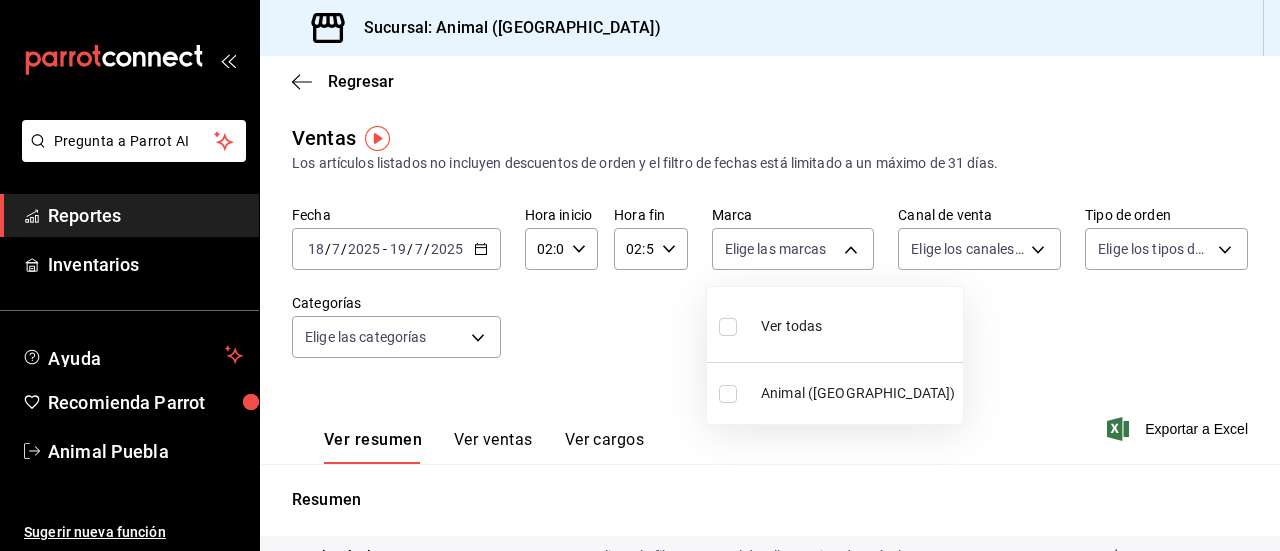click at bounding box center (728, 327) 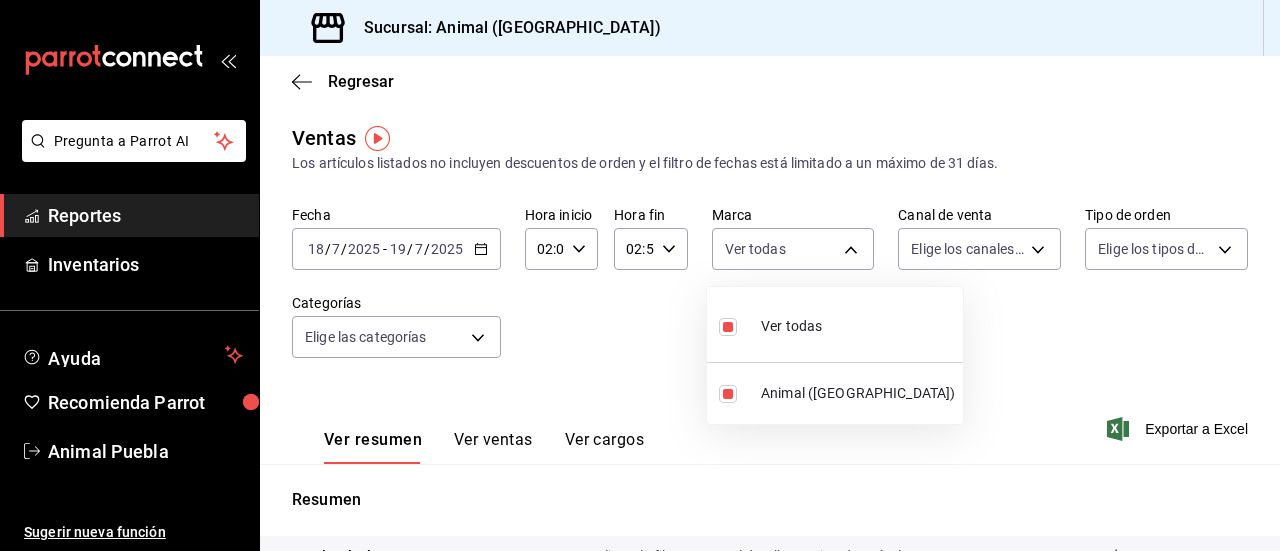 click at bounding box center [640, 275] 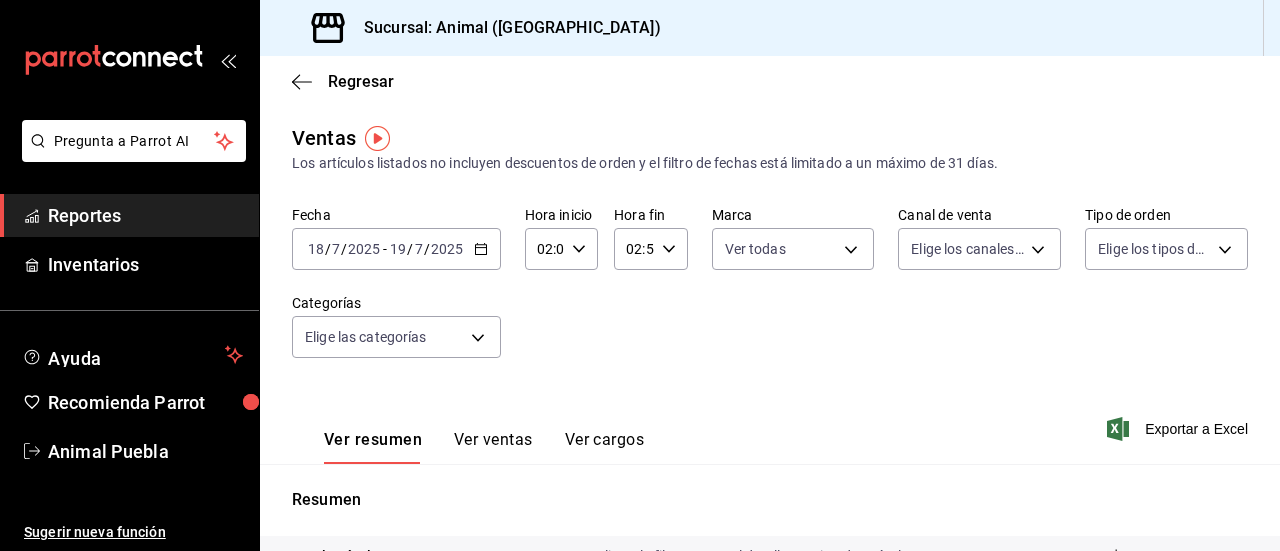 click on "Pregunta a Parrot AI Reportes   Inventarios   Ayuda Recomienda Parrot   Animal Puebla   Sugerir nueva función   Sucursal: Animal ([GEOGRAPHIC_DATA]) Regresar Ventas Los artículos listados no incluyen descuentos de orden y el filtro de fechas está limitado a un máximo de 31 [PERSON_NAME]. Fecha [DATE] [DATE] - [DATE] [DATE] Hora inicio 02:00 Hora inicio Hora fin 02:59 Hora fin Marca Ver todas 96838179-8fbb-4073-aae3-1789726318c8 Canal de venta Elige los [PERSON_NAME] de venta Tipo de orden Elige los tipos de orden Categorías Elige las categorías Ver resumen Ver ventas Ver cargos Exportar a Excel Resumen Total artículos Da clic en la fila para ver el detalle por tipo de artículo + $197,070.00 Cargos por servicio + $0.00 Venta bruta = $197,070.00 Descuentos totales - $1,558.00 Certificados de regalo - $11,907.00 Venta total = $183,605.00 Impuestos - $25,324.83 Venta [PERSON_NAME] = $158,280.17 Pregunta a Parrot AI Reportes   Inventarios   Ayuda Recomienda Parrot   Animal Puebla   Sugerir nueva función   Ir a video" at bounding box center (640, 275) 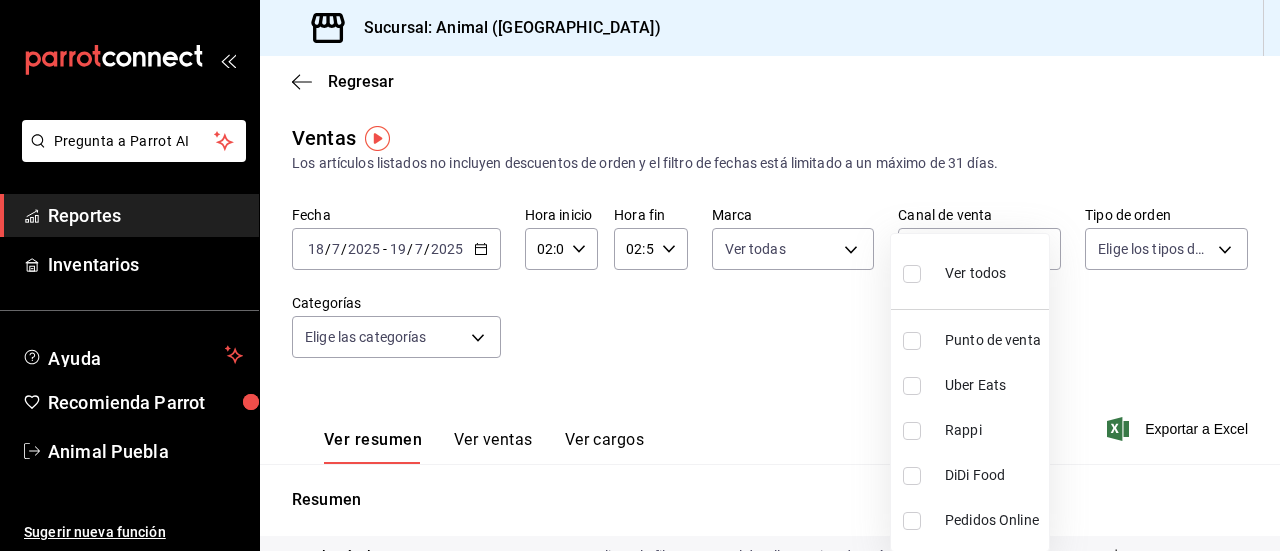 click at bounding box center (916, 273) 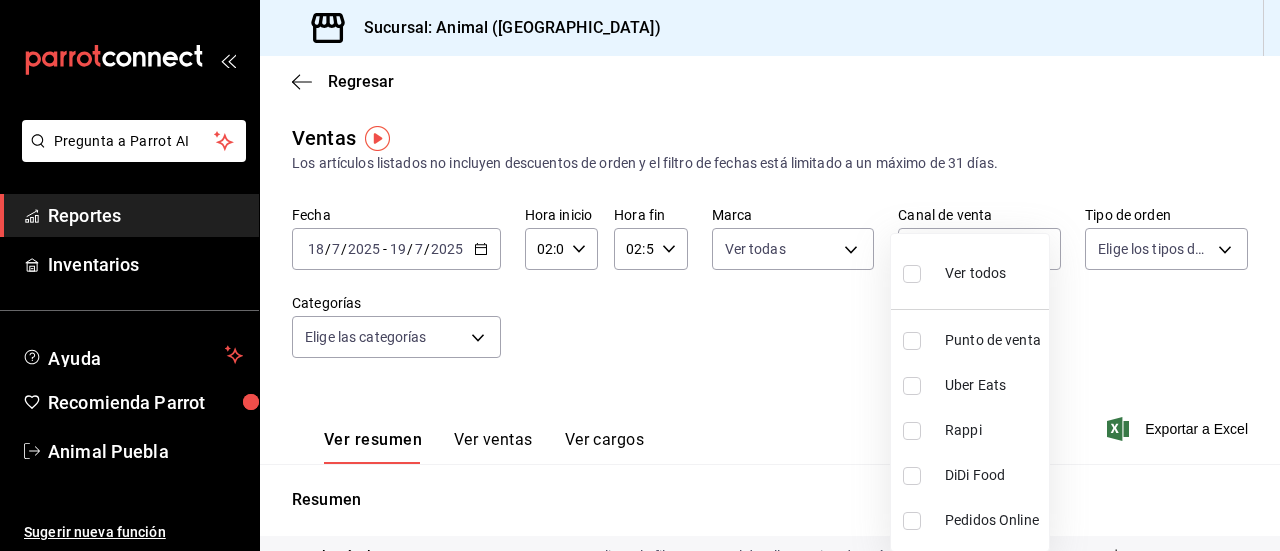 click at bounding box center [912, 274] 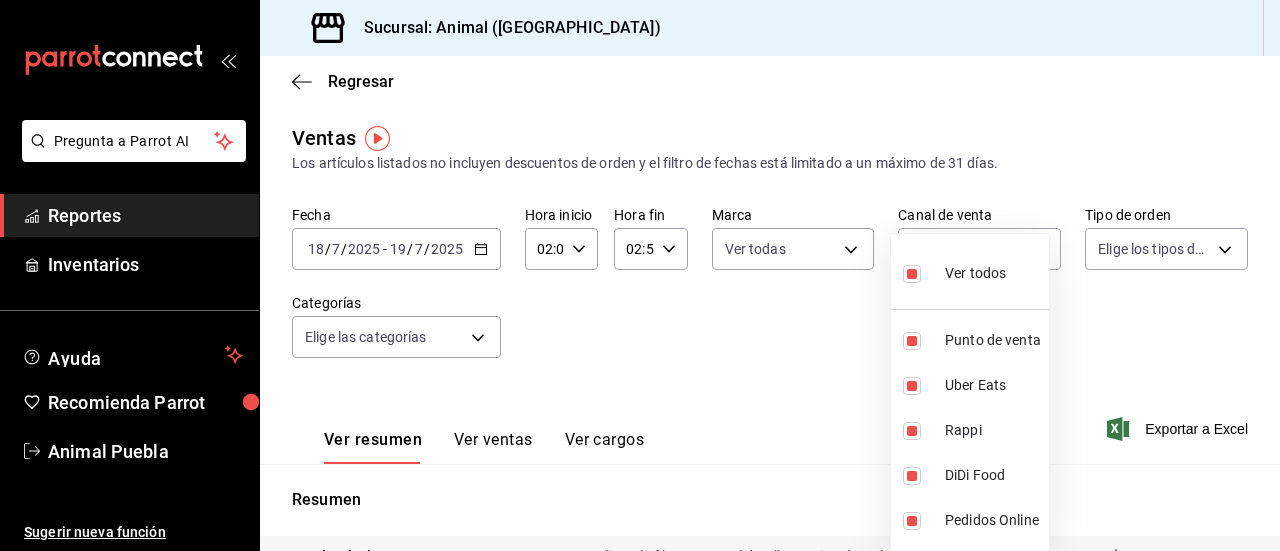 click at bounding box center (640, 275) 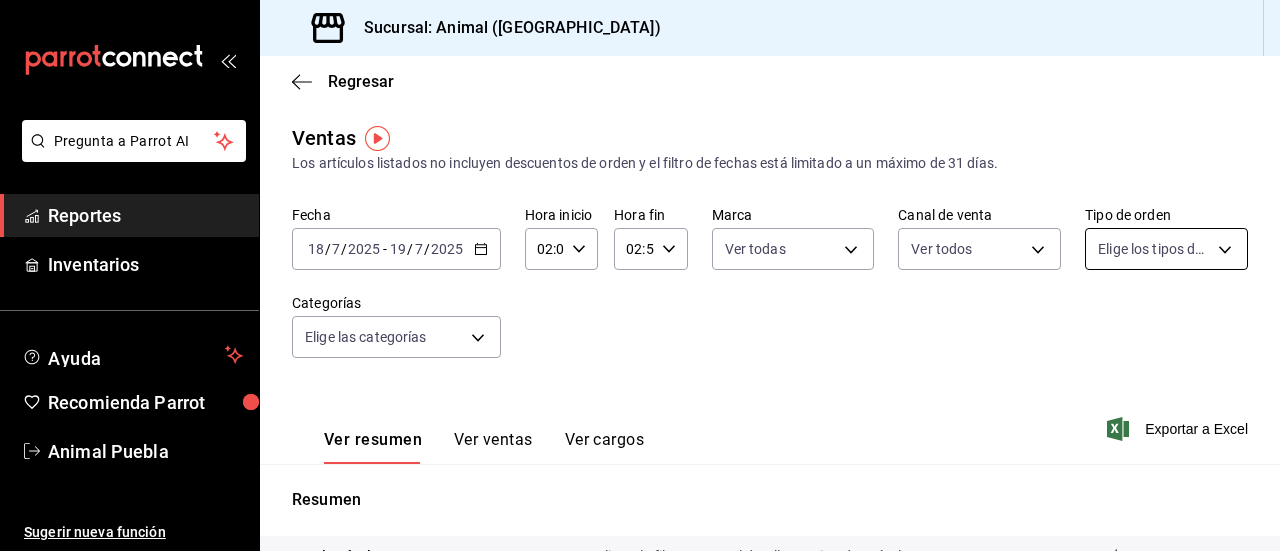 click on "Pregunta a Parrot AI Reportes   Inventarios   Ayuda Recomienda Parrot   Animal Puebla   Sugerir nueva función   Sucursal: Animal ([GEOGRAPHIC_DATA]) Regresar Ventas Los artículos listados no incluyen descuentos de orden y el filtro de fechas está limitado a un máximo de 31 [PERSON_NAME]. Fecha [DATE] [DATE] - [DATE] [DATE] Hora inicio 02:00 Hora inicio Hora fin 02:59 Hora fin Marca Ver todas 96838179-8fbb-4073-aae3-1789726318c8 Canal de venta Ver todos PARROT,UBER_EATS,RAPPI,DIDI_FOOD,ONLINE Tipo de orden Elige los tipos de orden Categorías Elige las categorías Ver resumen Ver ventas Ver cargos Exportar a Excel Resumen Total artículos Da clic en la fila para ver el detalle por tipo de artículo + $197,070.00 Cargos por servicio + $0.00 Venta bruta = $197,070.00 Descuentos totales - $1,558.00 Certificados de regalo - $11,907.00 Venta total = $183,605.00 Impuestos - $25,324.83 Venta [PERSON_NAME] = $158,280.17 Pregunta a Parrot AI Reportes   Inventarios   Ayuda Recomienda Parrot   Animal Puebla     Ir a video" at bounding box center [640, 275] 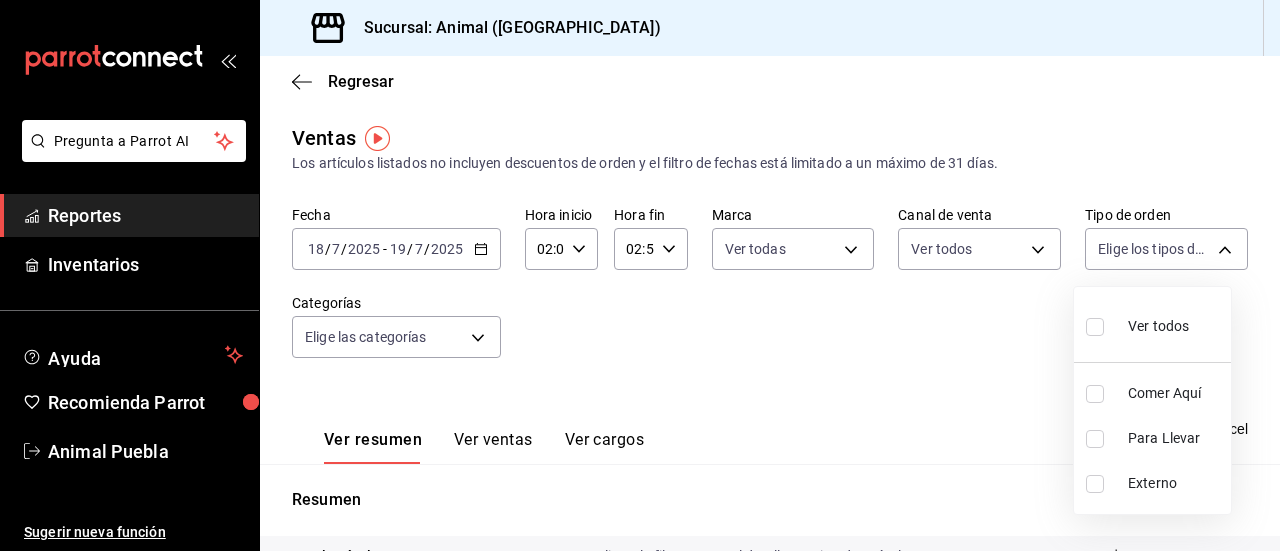 click at bounding box center [1095, 327] 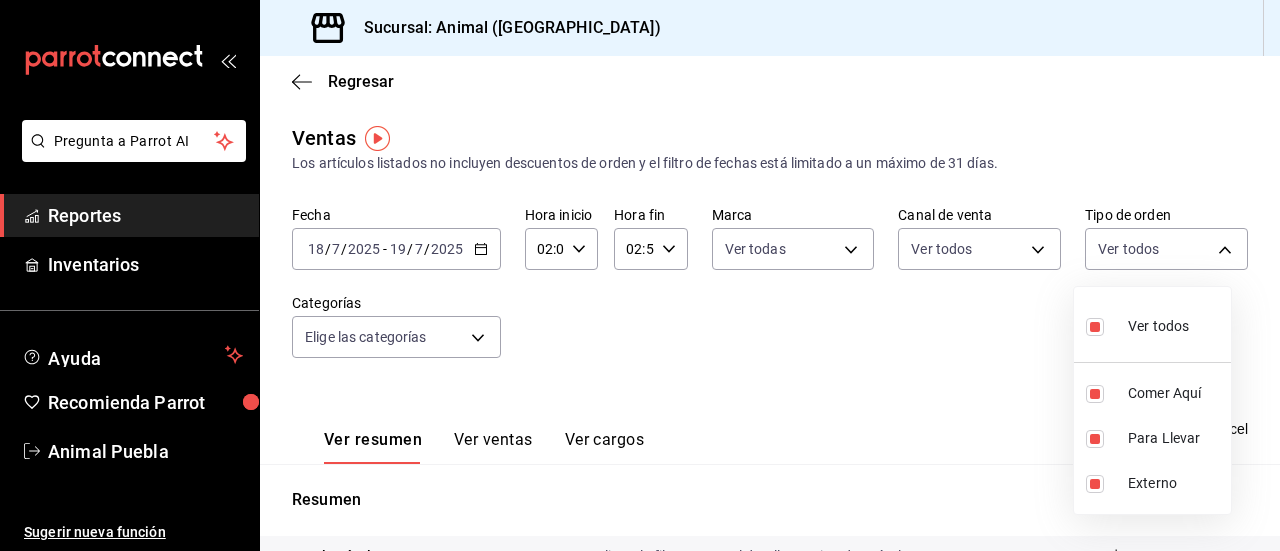 click at bounding box center [640, 275] 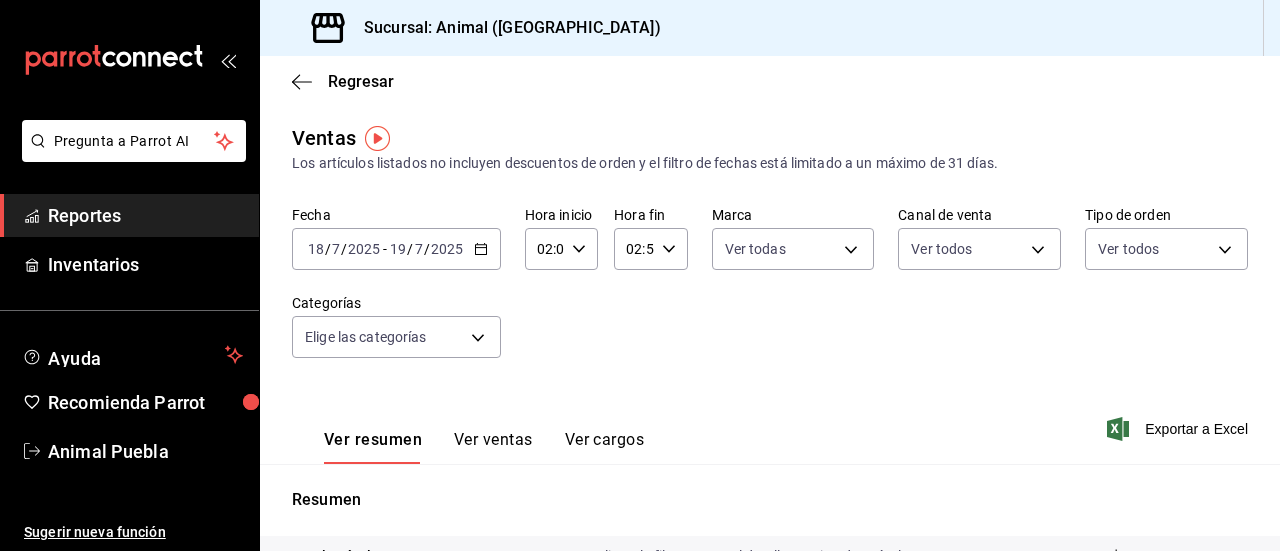 click on "Pregunta a Parrot AI Reportes   Inventarios   Ayuda Recomienda Parrot   Animal Puebla   Sugerir nueva función   Sucursal: Animal ([GEOGRAPHIC_DATA]) Regresar Ventas Los artículos listados no incluyen descuentos de orden y el filtro de fechas está limitado a un máximo de 31 [PERSON_NAME]. Fecha [DATE] [DATE] - [DATE] [DATE] Hora inicio 02:00 Hora inicio Hora fin 02:59 Hora fin Marca Ver todas 96838179-8fbb-4073-aae3-1789726318c8 Canal de venta Ver todos PARROT,UBER_EATS,RAPPI,DIDI_FOOD,ONLINE Tipo de orden Ver todos 89cc3392-1a89-49ed-91c4-e66ea58282e1,025cf6ae-25b7-4698-bb98-3d77af74a196,EXTERNAL Categorías Elige las categorías Ver resumen Ver ventas Ver cargos Exportar a Excel Resumen Total artículos Da clic en la fila para ver el detalle por tipo de artículo + $197,070.00 Cargos por servicio + $0.00 Venta bruta = $197,070.00 Descuentos totales - $1,558.00 Certificados de regalo - $11,907.00 Venta total = $183,605.00 Impuestos - $25,324.83 Venta [PERSON_NAME] = $158,280.17 Pregunta a Parrot AI Reportes" at bounding box center (640, 275) 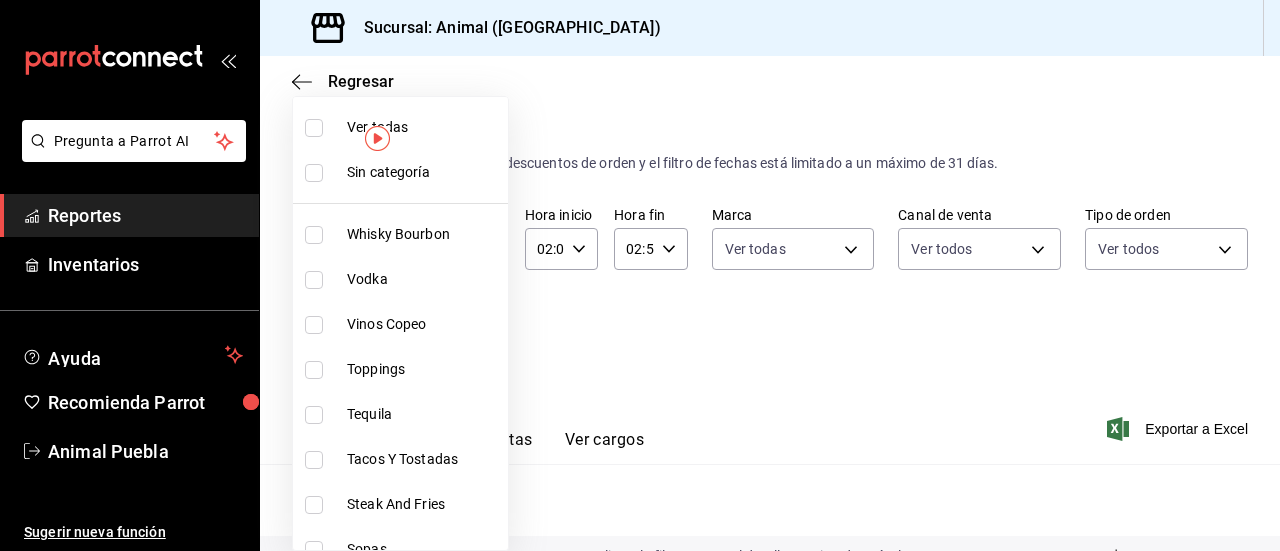 click at bounding box center (314, 128) 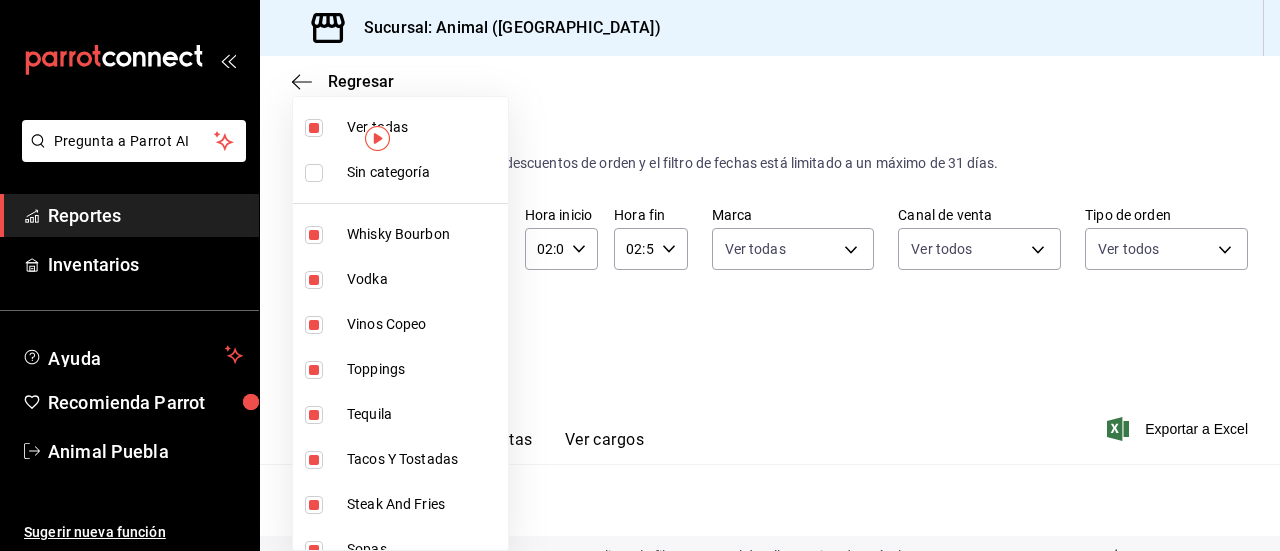 type on "696422f3-042f-4992-a796-20cec1d2addd,ab2f2cdd-2d2d-455a-bd59-969ed93fbee5,5744aca7-b297-4fa9-9b09-78319e15a19a,b506248c-58f2-4389-b6ee-284f96296529,bb1a731e-ceb9-4fc6-8d31-2495c2899b0b,bc0111f5-ccc3-43f9-b0dd-3b02ad1db878,9cdcdf4d-9013-45bb-bfe1-fd67cf0f42dc,68bf2e5d-d1a7-4687-9ad0-9f698ddbce40,29bee374-2281-4ad3-914d-cf2faade33a6,29d6f593-b65c-43a1-a9f8-8abdc5bf3146,e5aaec94-8176-47c9-b966-02070b32fd00,1934c55d-d62a-4969-b3cb-015061cfd717,938bedf1-3a4e-4db7-91a8-75ba5009a8d1,4ad4ea8b-e8e5-4077-b9df-a1af3964c2e4,f2c4d539-9b42-4a75-bfe5-d98e282a7149,dd54264f-4648-4219-8f26-fce7fd56a850,dc3eb4c7-0f7b-482c-81e0-07611947252a,bf03b557-b614-413b-8cad-6e4716771c81,d82edd64-7f6a-4183-87d5-f421de849cd2,967d9e88-555e-41bd-9282-d2bceab1eca3,97f134e4-7fbb-4283-969c-3131b82d02a9,0df249de-af0b-42cf-b9ea-50cb69fb0eec,0d5053c5-7629-4ed4-b80d-35fb1ff83255,fb45410e-c693-4718-9d8d-aa3a547692d5,9b3414e2-eccc-481f-98a9-7474ee5b8ebd,4b51aaca-b8b0-4c9d-931a-b573a660904c,66821230-98a9-416d-a83d-cf9dcdebc7a2,5b224365-012c-4753-98e..." 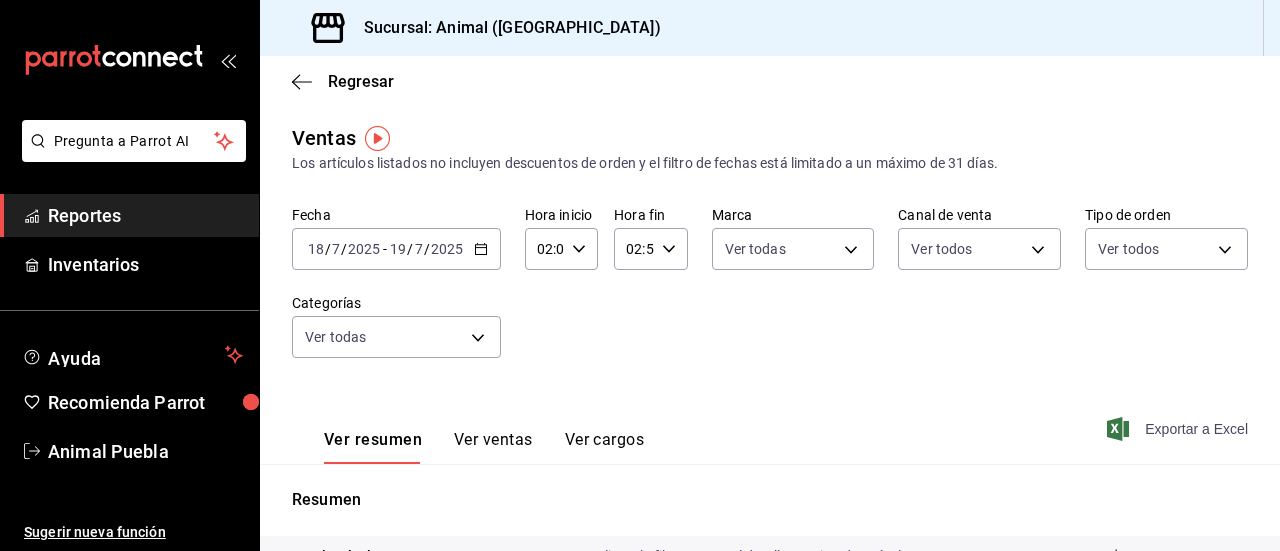 click on "Exportar a Excel" at bounding box center (1179, 429) 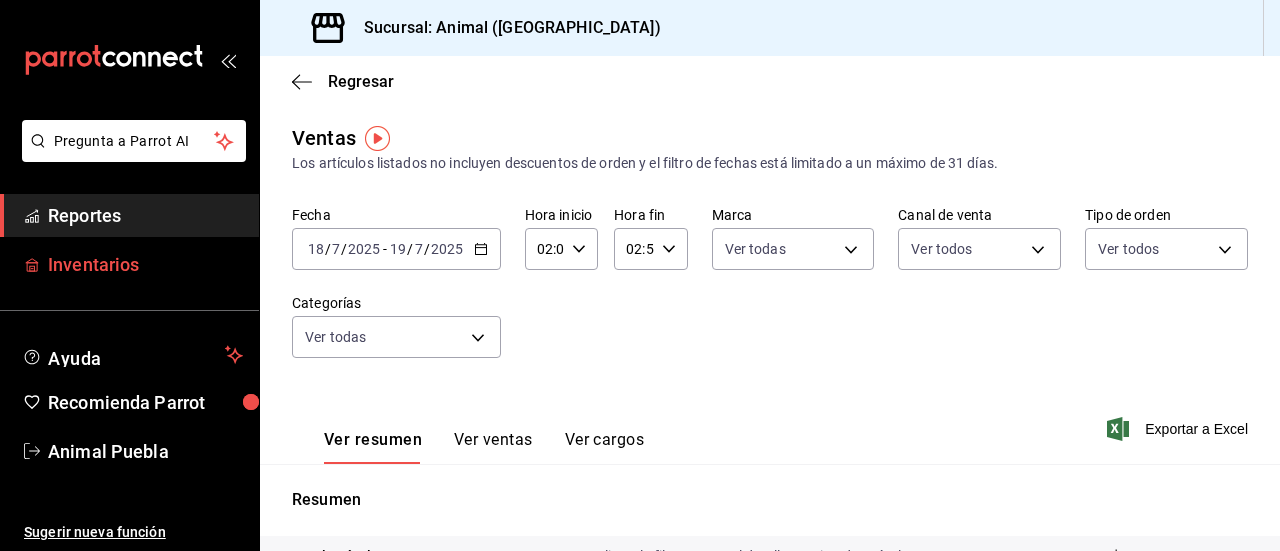 click on "Inventarios" at bounding box center [129, 264] 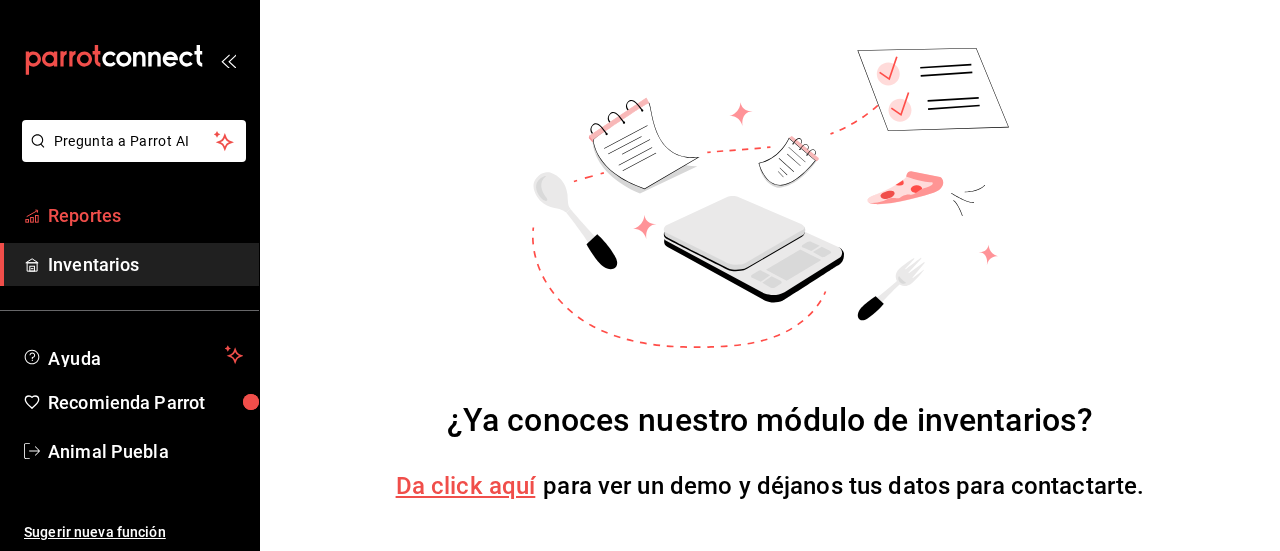 click on "Reportes" at bounding box center (145, 215) 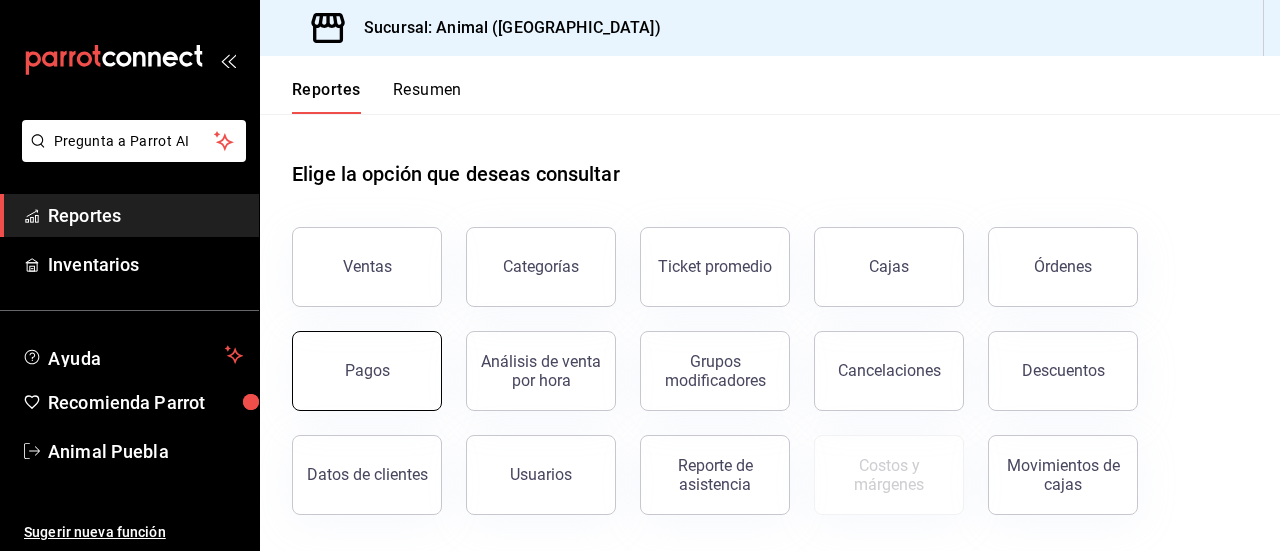 click on "Pagos" at bounding box center (367, 371) 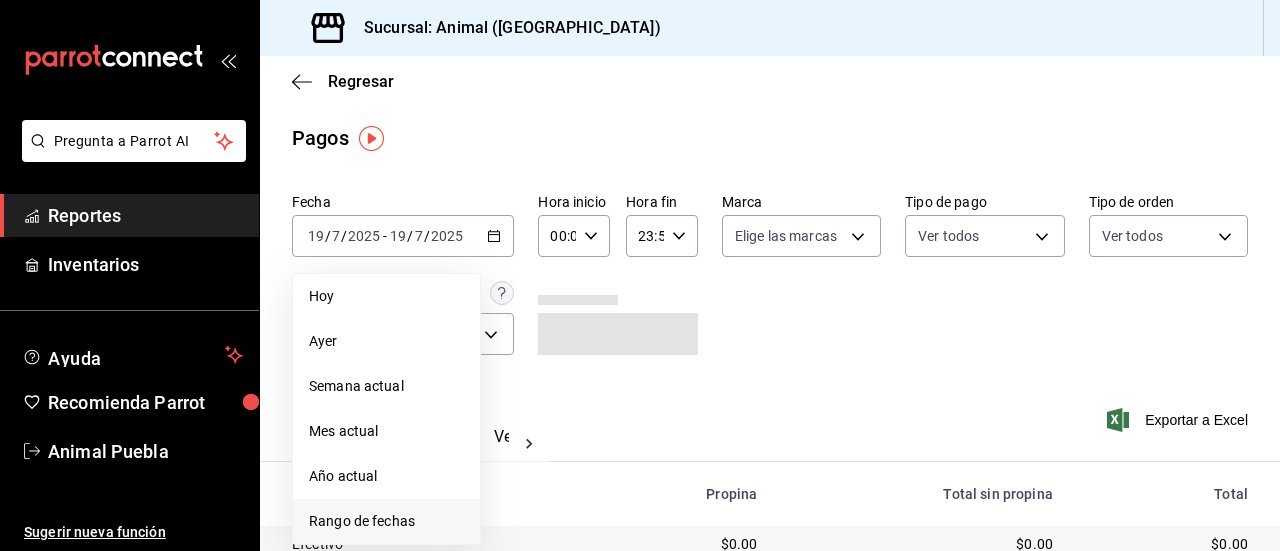 click on "Rango de fechas" at bounding box center [386, 521] 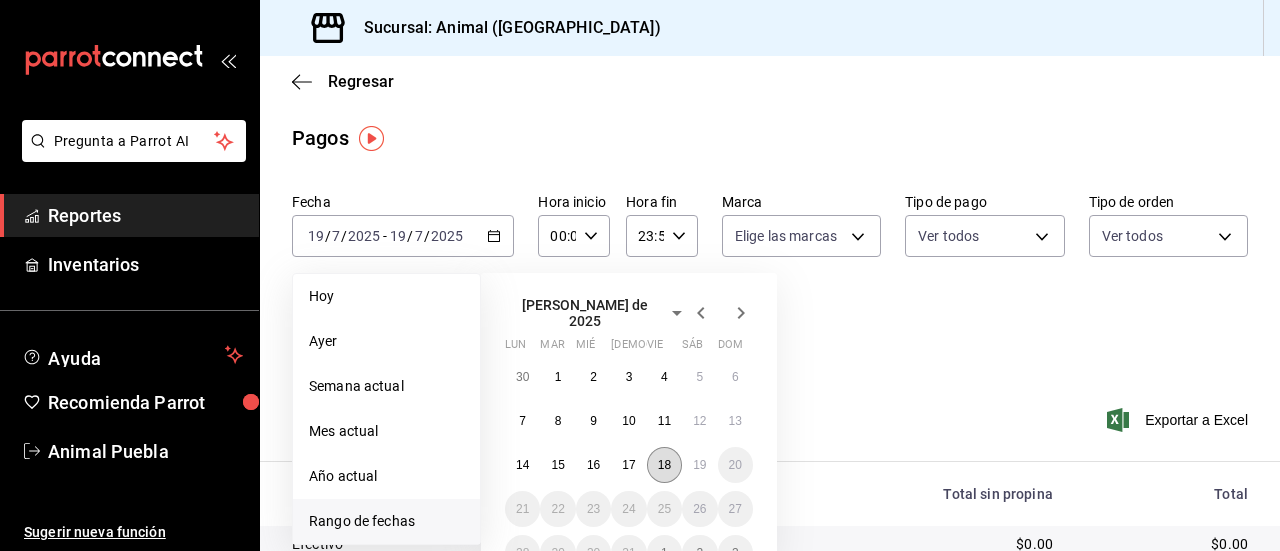 click on "18" at bounding box center (664, 465) 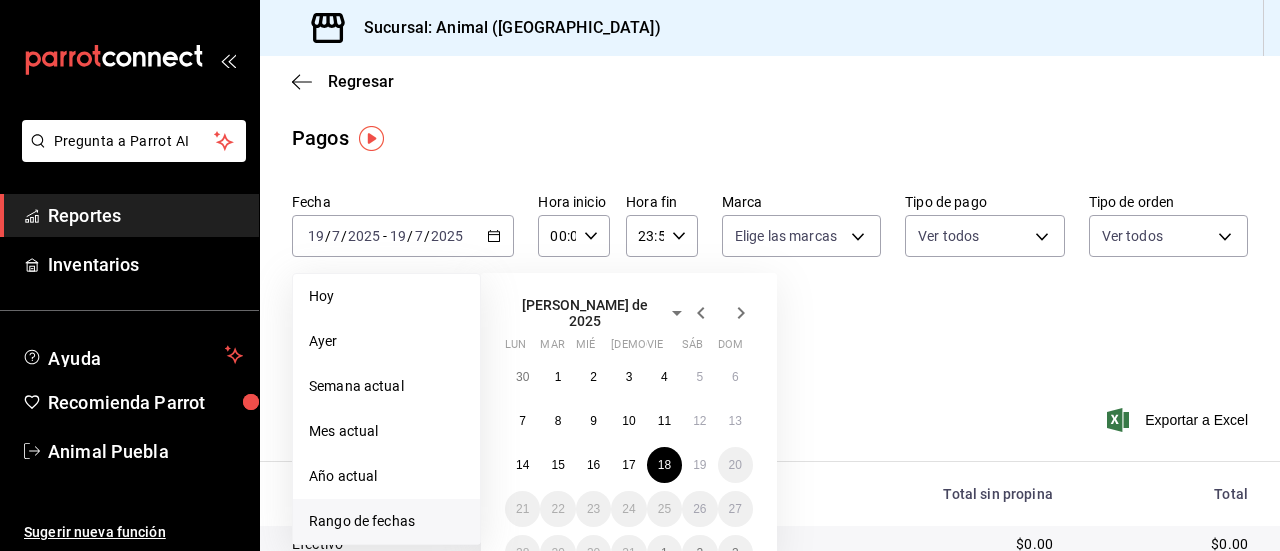 drag, startPoint x: 702, startPoint y: 462, endPoint x: 772, endPoint y: 491, distance: 75.76939 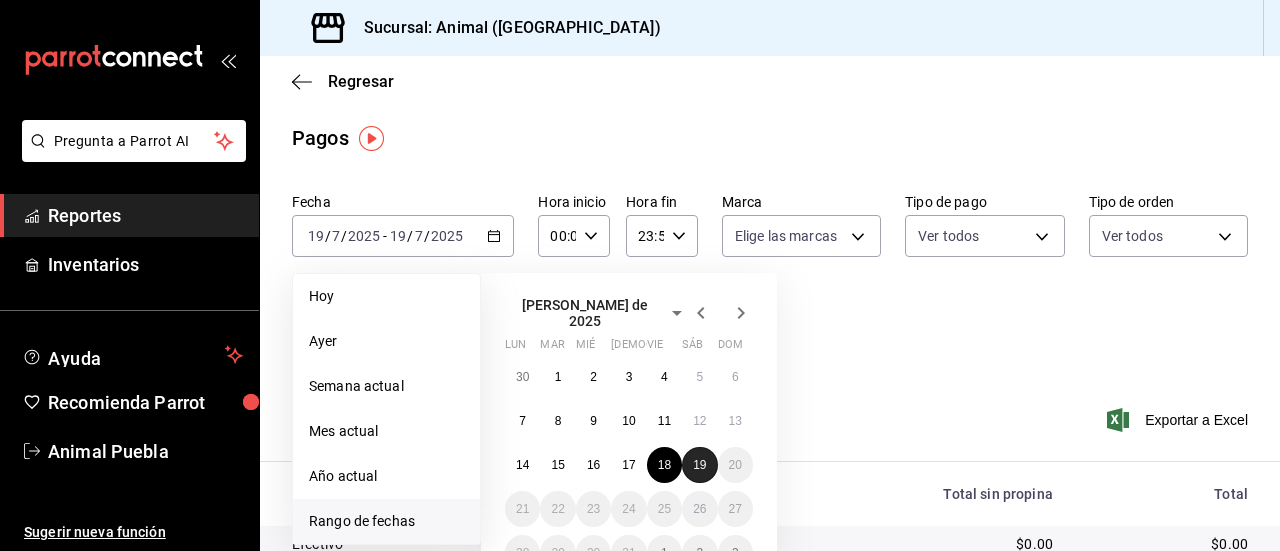drag, startPoint x: 772, startPoint y: 491, endPoint x: 702, endPoint y: 454, distance: 79.17702 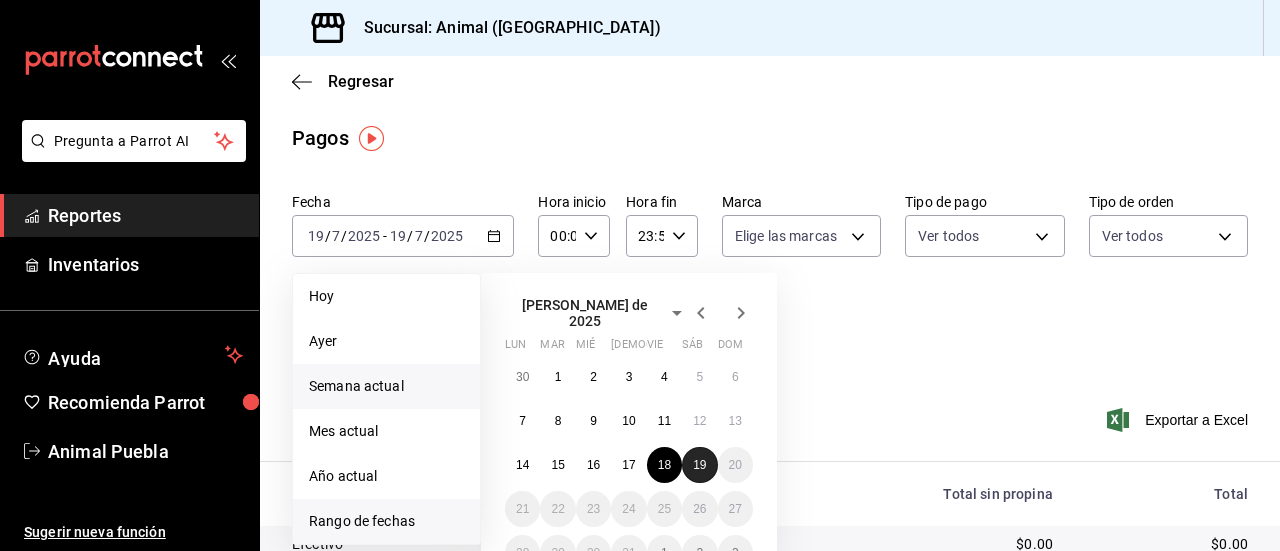 drag, startPoint x: 702, startPoint y: 454, endPoint x: 425, endPoint y: 401, distance: 282.0248 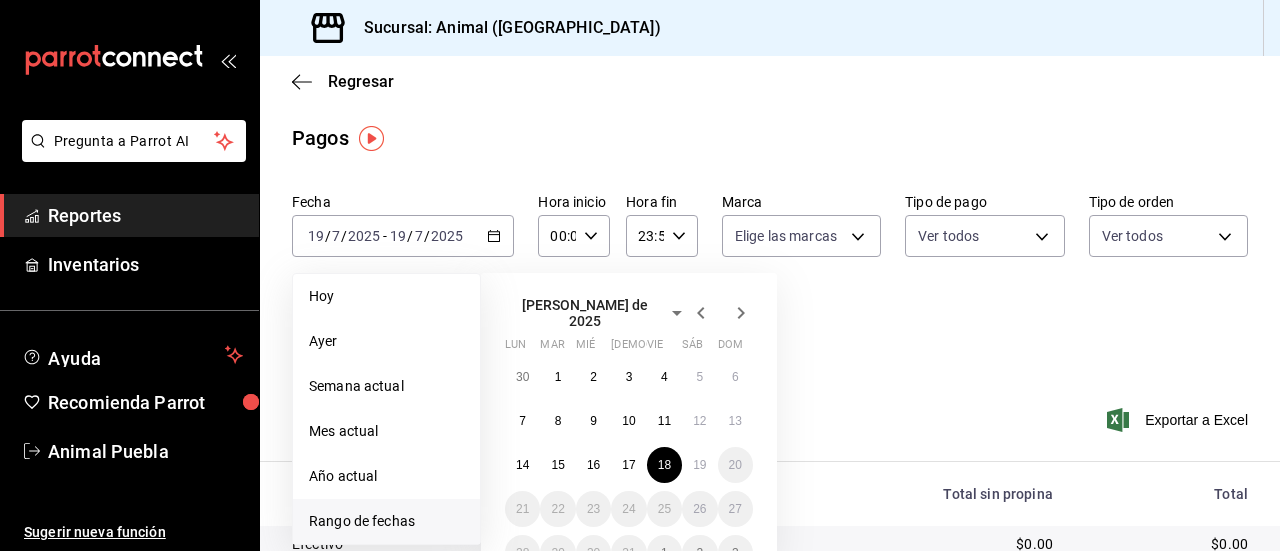 click on "Rango de fechas" at bounding box center (386, 521) 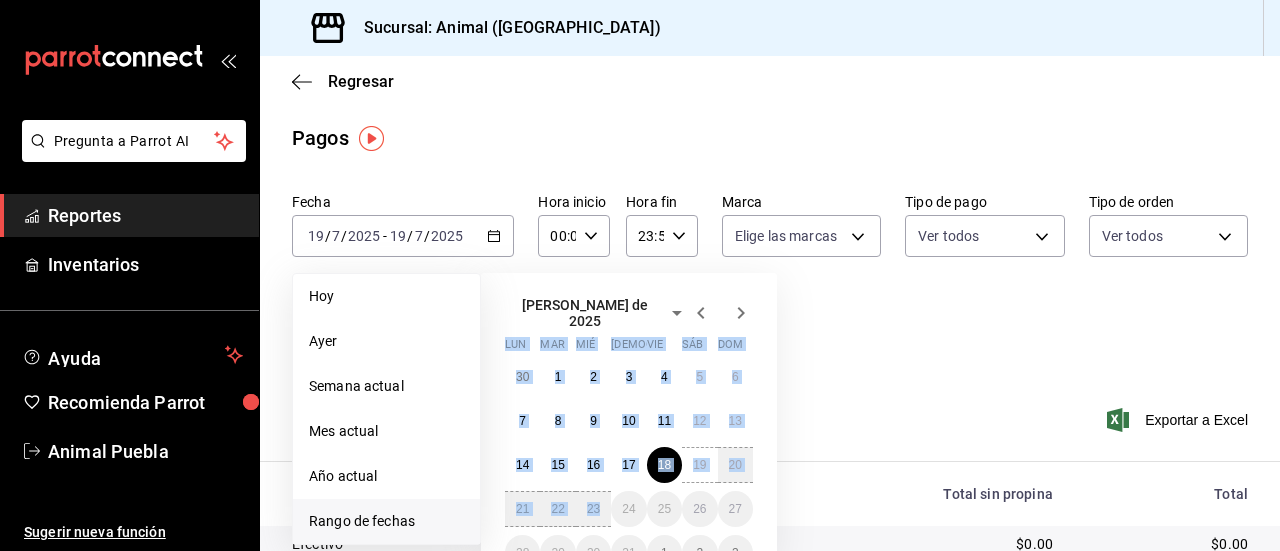 drag, startPoint x: 438, startPoint y: 519, endPoint x: 612, endPoint y: 489, distance: 176.56726 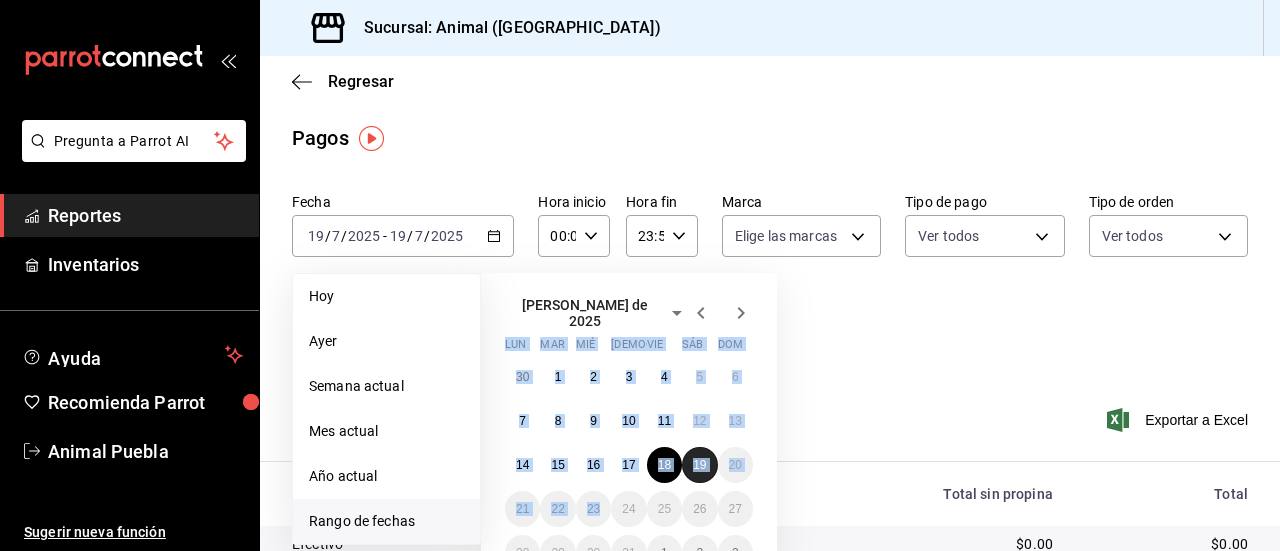 click on "19" at bounding box center (699, 465) 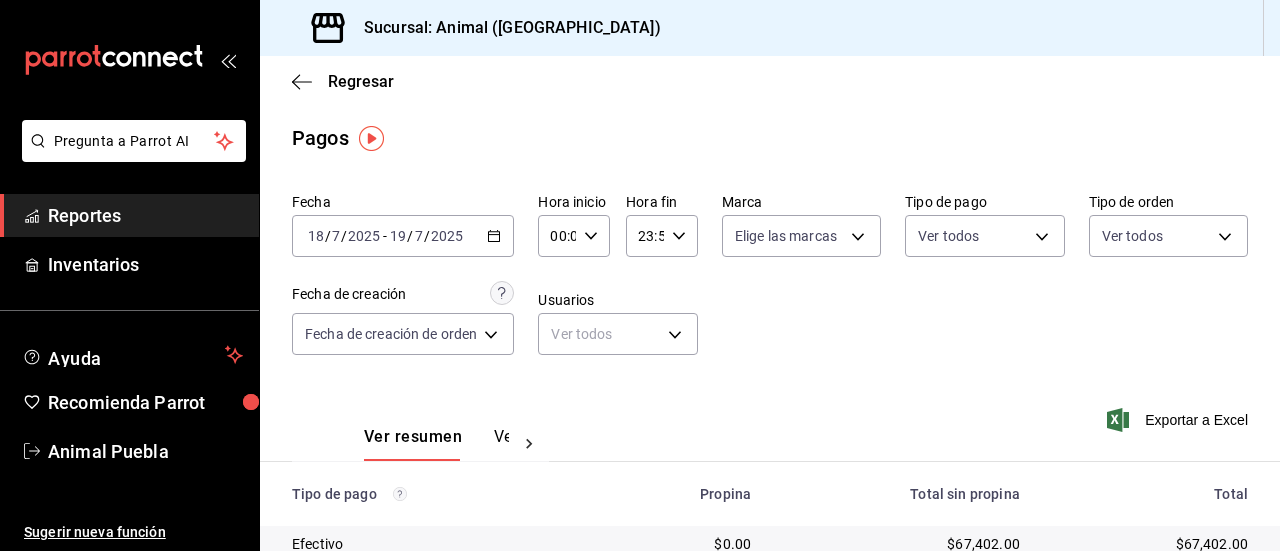 click 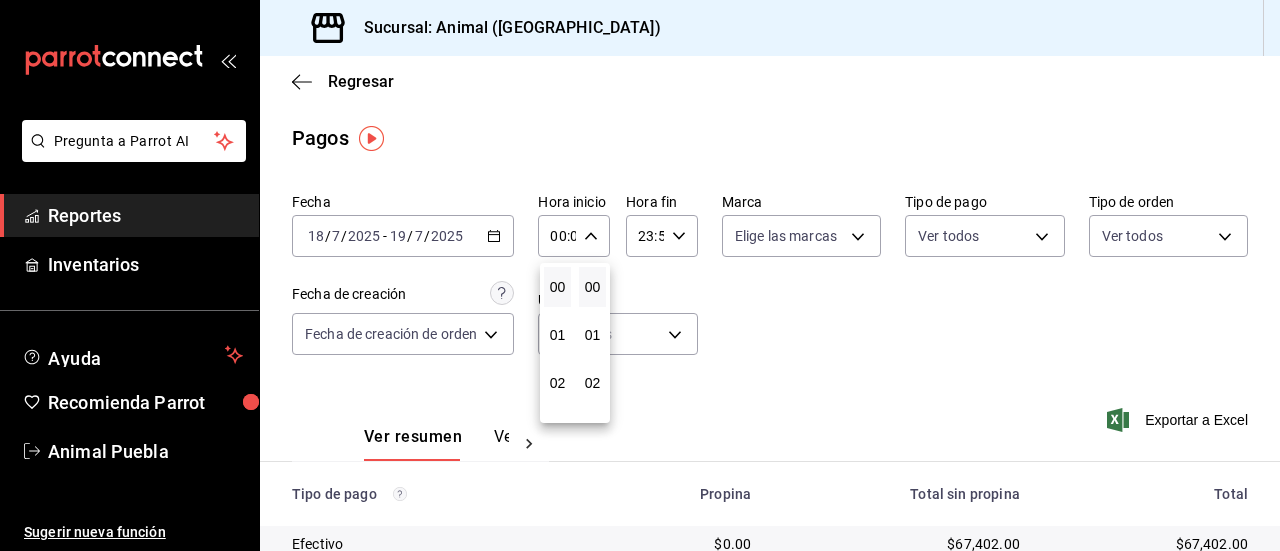 drag, startPoint x: 563, startPoint y: 381, endPoint x: 572, endPoint y: 391, distance: 13.453624 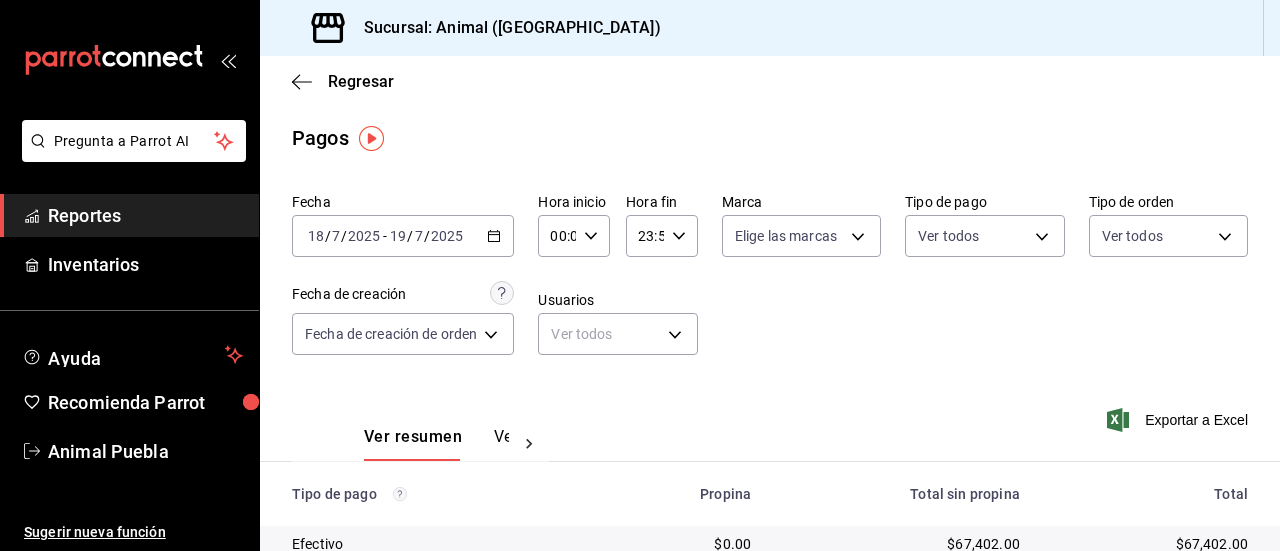 click 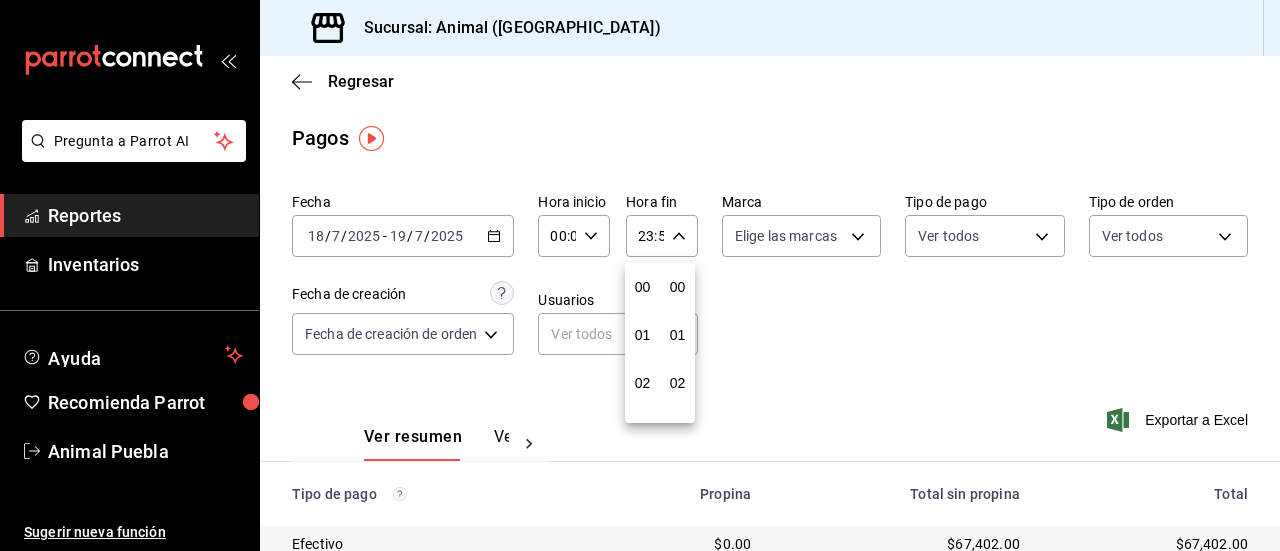 scroll, scrollTop: 992, scrollLeft: 0, axis: vertical 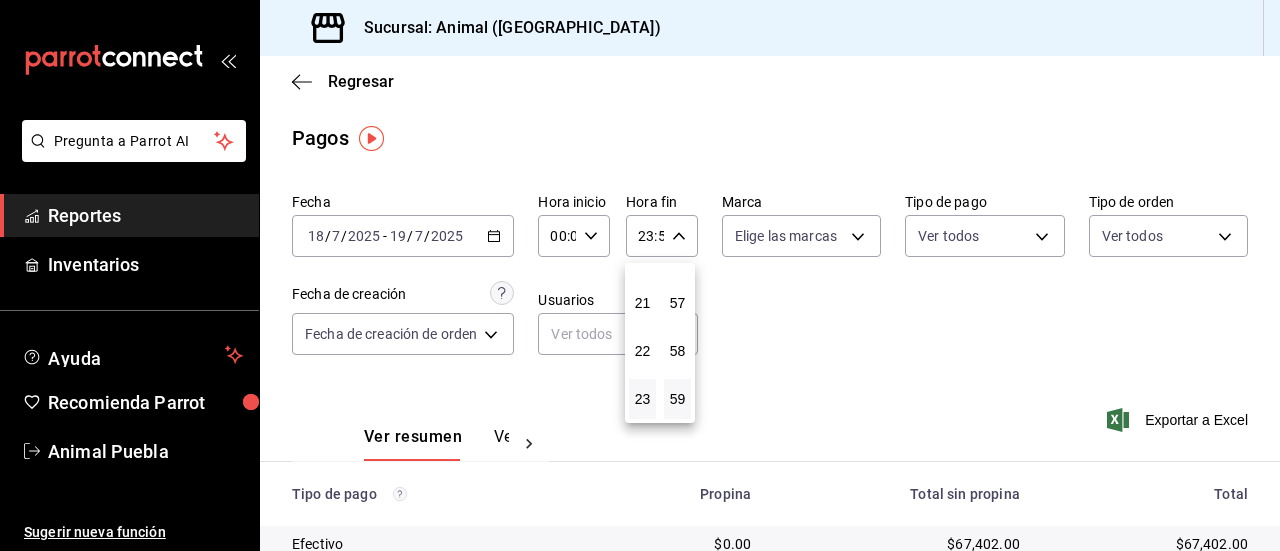 click on "22" at bounding box center [642, 351] 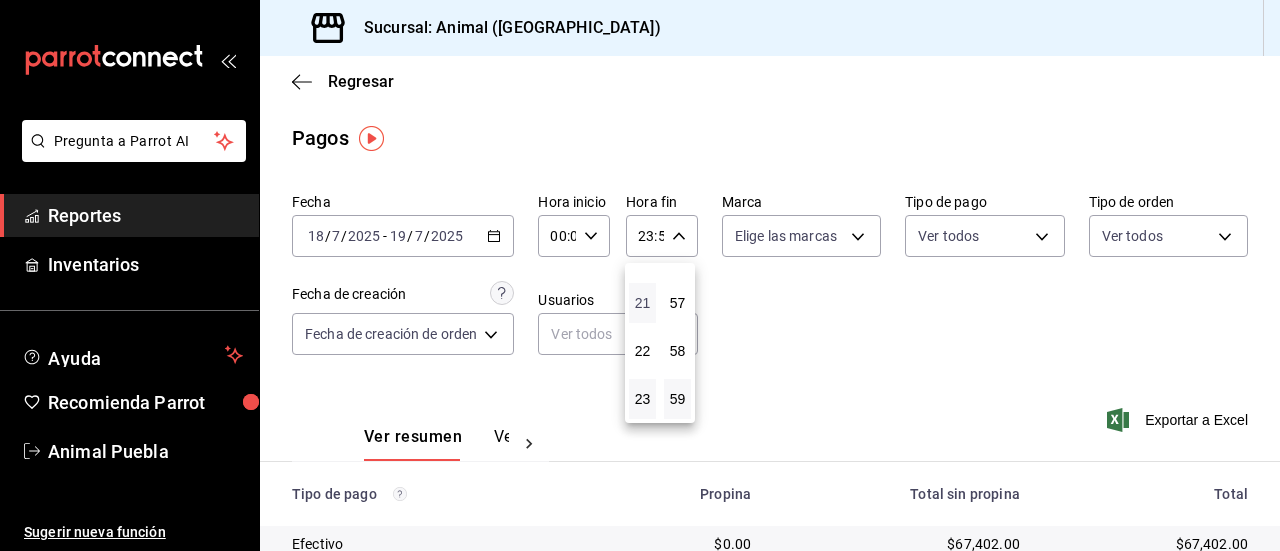 click on "21" at bounding box center [642, 303] 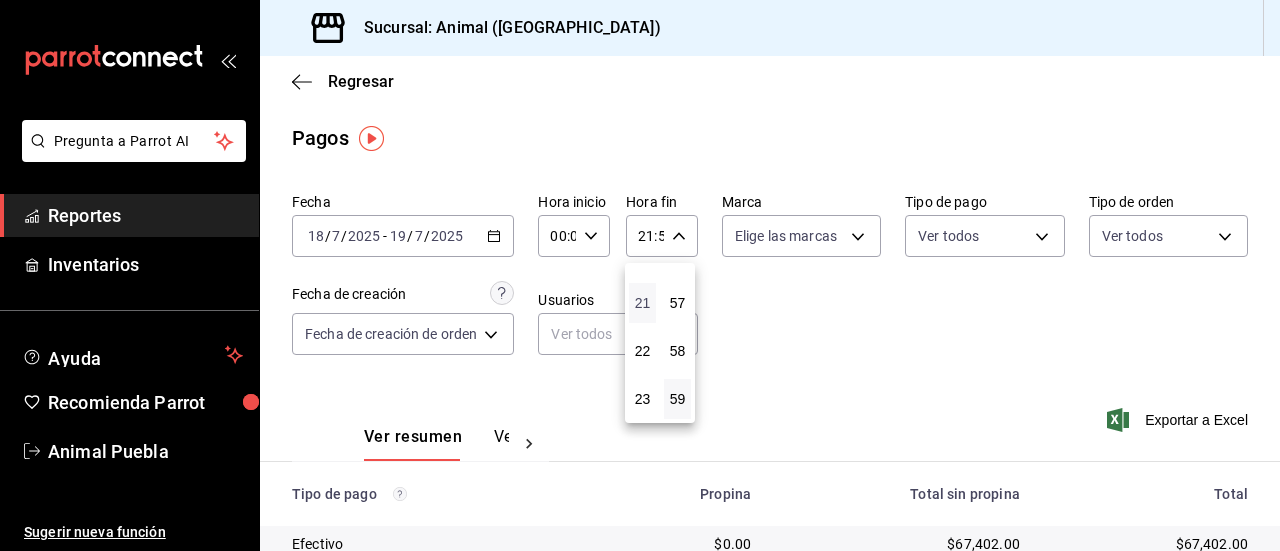 type 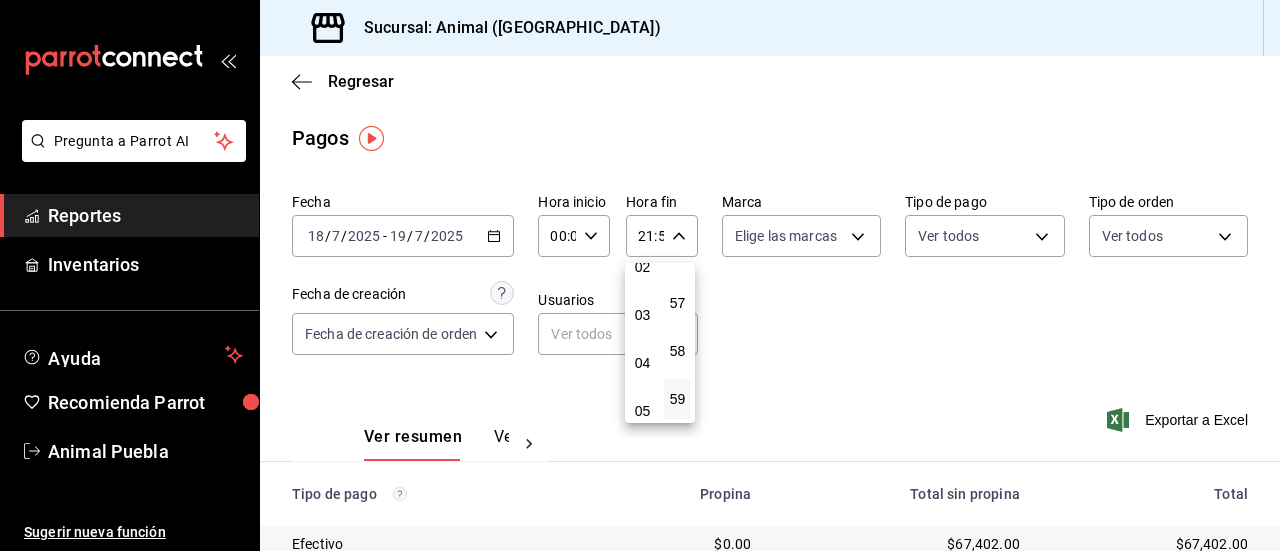 scroll, scrollTop: 112, scrollLeft: 0, axis: vertical 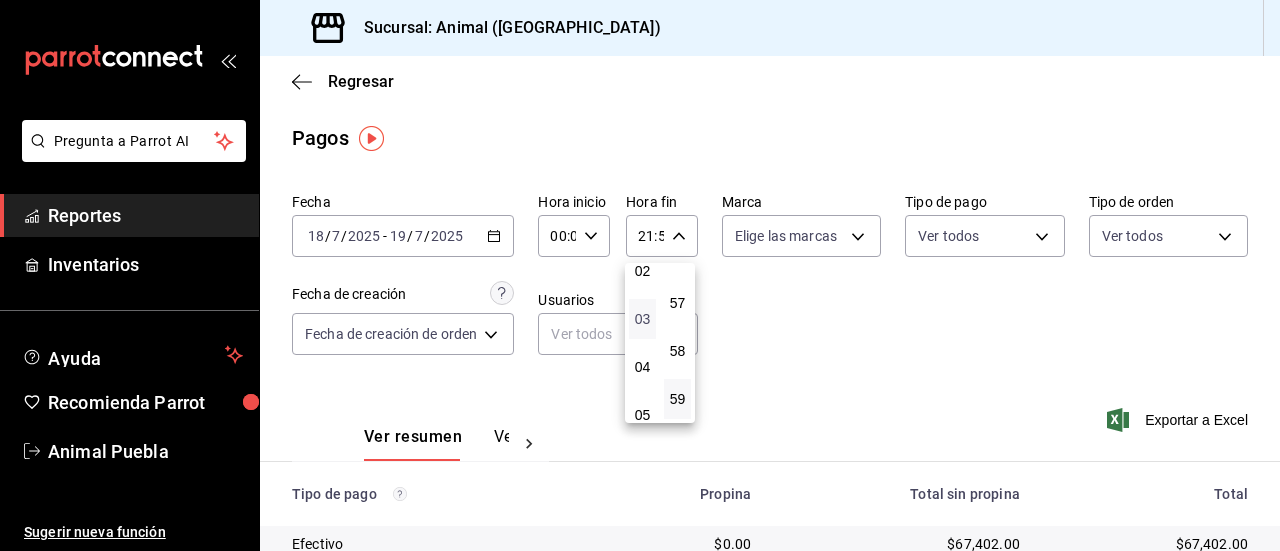 click on "03" at bounding box center [642, 319] 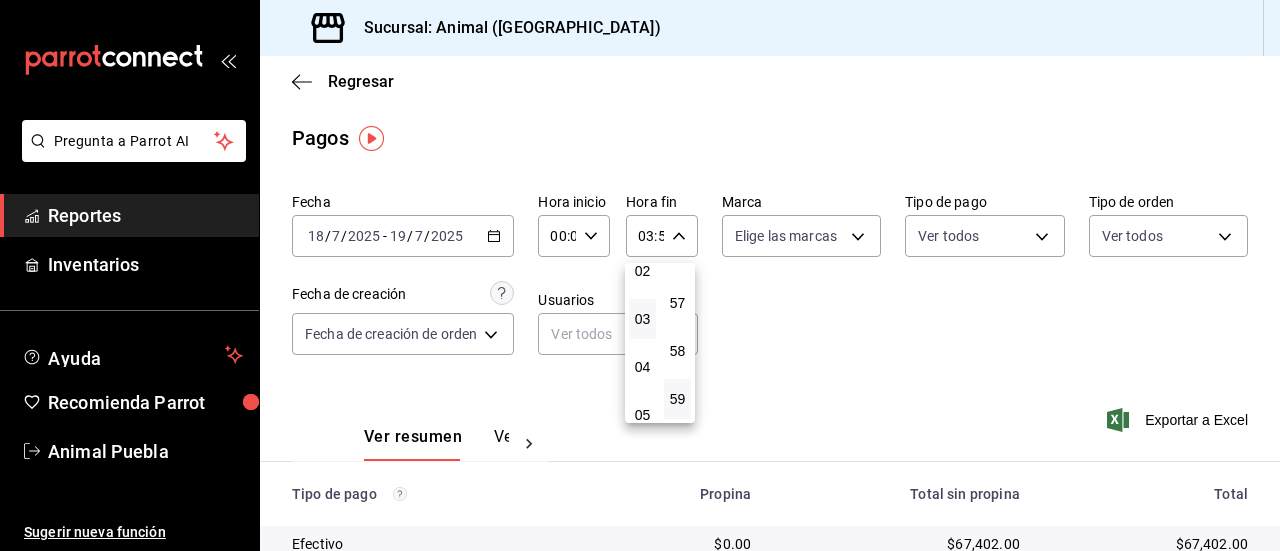 click at bounding box center [640, 275] 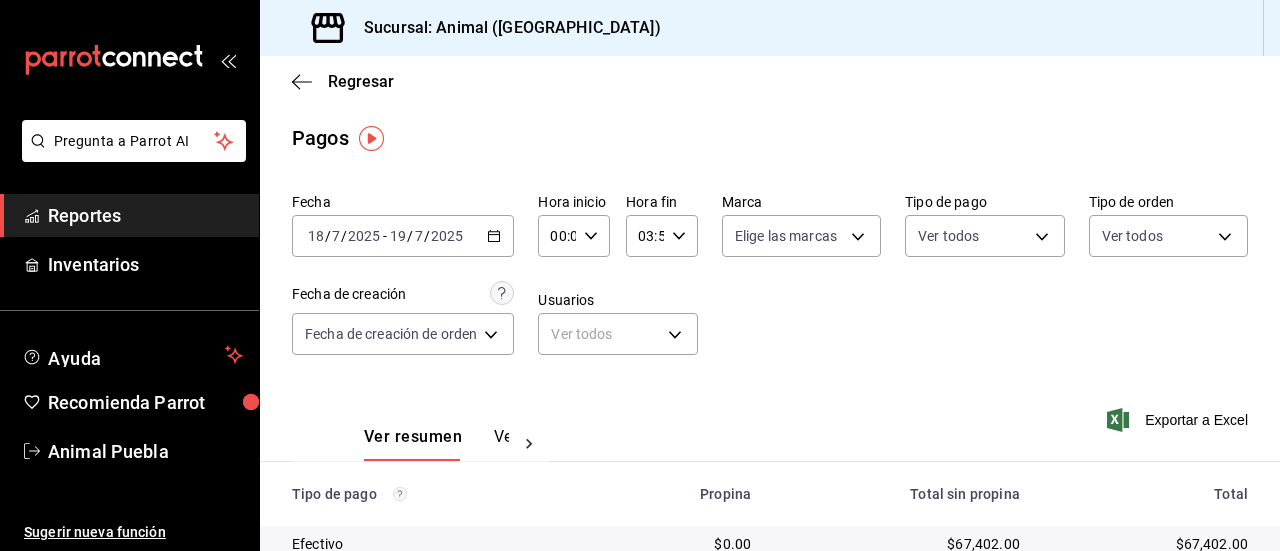 click on "Pregunta a Parrot AI Reportes   Inventarios   Ayuda Recomienda Parrot   Animal Puebla   Sugerir nueva función   Sucursal: Animal ([GEOGRAPHIC_DATA]) Regresar Pagos Fecha [DATE] [DATE] - [DATE] [DATE] Hora inicio 00:00 Hora inicio Hora fin 03:59 Hora fin Marca Elige las marcas Tipo de pago Ver todos Tipo de orden Ver todos Fecha de creación   Fecha de creación de orden ORDER Usuarios Ver todos null Ver resumen Ver pagos Exportar a Excel Tipo de pago   Propina Total sin propina Total Efectivo $0.00 $67,402.00 $67,402.00 Credito $8,586.45 $68,270.00 $76,856.45 AMEX $0.00 $0.00 $0.00 Transferencia $0.00 $0.00 $0.00 CxC Empleados $0.00 $0.00 $0.00 CxC Clientes $0.00 $0.00 $0.00 Debito $4,934.20 $51,718.00 $56,652.20 USD $0.00 $0.00 $0.00 Total $13,520.65 $187,390.00 $200,910.65 GANA 1 MES GRATIS EN TU SUSCRIPCIÓN AQUÍ Ver video tutorial Ir a video Pregunta a Parrot AI Reportes   Inventarios   Ayuda Recomienda Parrot   Animal Puebla   Sugerir nueva función   Visitar centro de ayuda [PHONE_NUMBER]" at bounding box center (640, 275) 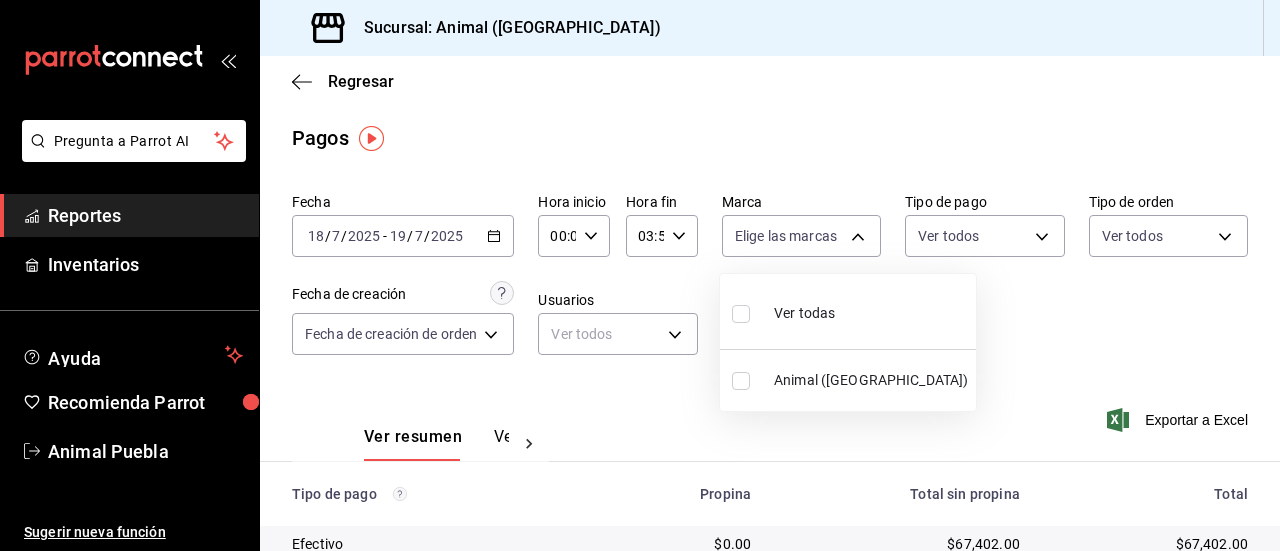 click at bounding box center (741, 314) 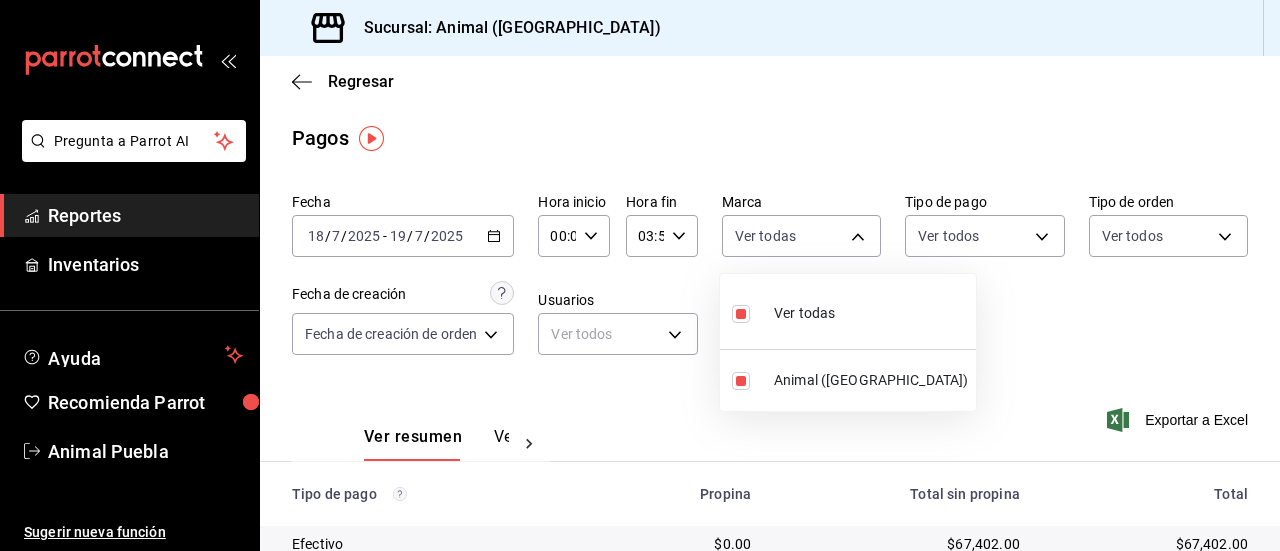 click at bounding box center [640, 275] 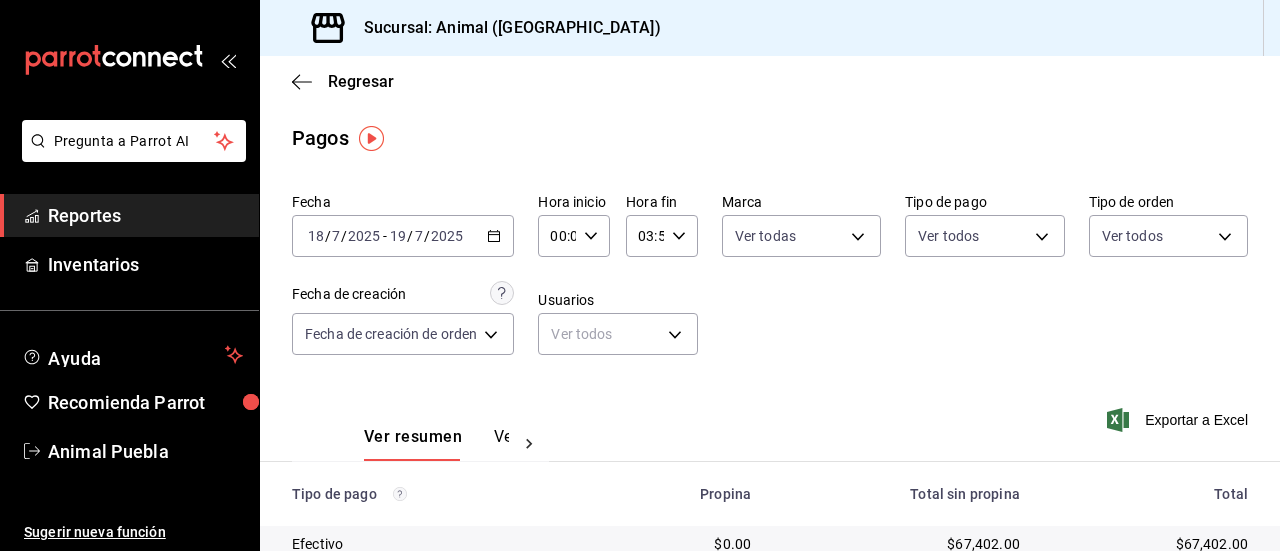 click on "Pregunta a Parrot AI Reportes   Inventarios   Ayuda Recomienda Parrot   Animal Puebla   Sugerir nueva función   Sucursal: Animal ([GEOGRAPHIC_DATA]) Regresar Pagos Fecha [DATE] [DATE] - [DATE] [DATE] Hora inicio 00:00 Hora inicio Hora fin 03:59 Hora fin Marca Ver todas 96838179-8fbb-4073-aae3-1789726318c8 Tipo de pago Ver todos Tipo de orden Ver todos Fecha de creación   Fecha de creación de orden ORDER Usuarios Ver todos null Ver resumen Ver pagos Exportar a Excel Tipo de pago   Propina Total sin propina Total Efectivo $0.00 $67,402.00 $67,402.00 Credito $8,586.45 $68,270.00 $76,856.45 AMEX $0.00 $0.00 $0.00 Transferencia $0.00 $0.00 $0.00 CxC Empleados $0.00 $0.00 $0.00 CxC Clientes $0.00 $0.00 $0.00 Debito $4,934.20 $51,718.00 $56,652.20 USD $0.00 $0.00 $0.00 Total $13,520.65 $187,390.00 $200,910.65 GANA 1 MES GRATIS EN TU SUSCRIPCIÓN AQUÍ Ver video tutorial Ir a video Pregunta a Parrot AI Reportes   Inventarios   Ayuda Recomienda Parrot   Animal Puebla   Sugerir nueva función" at bounding box center [640, 275] 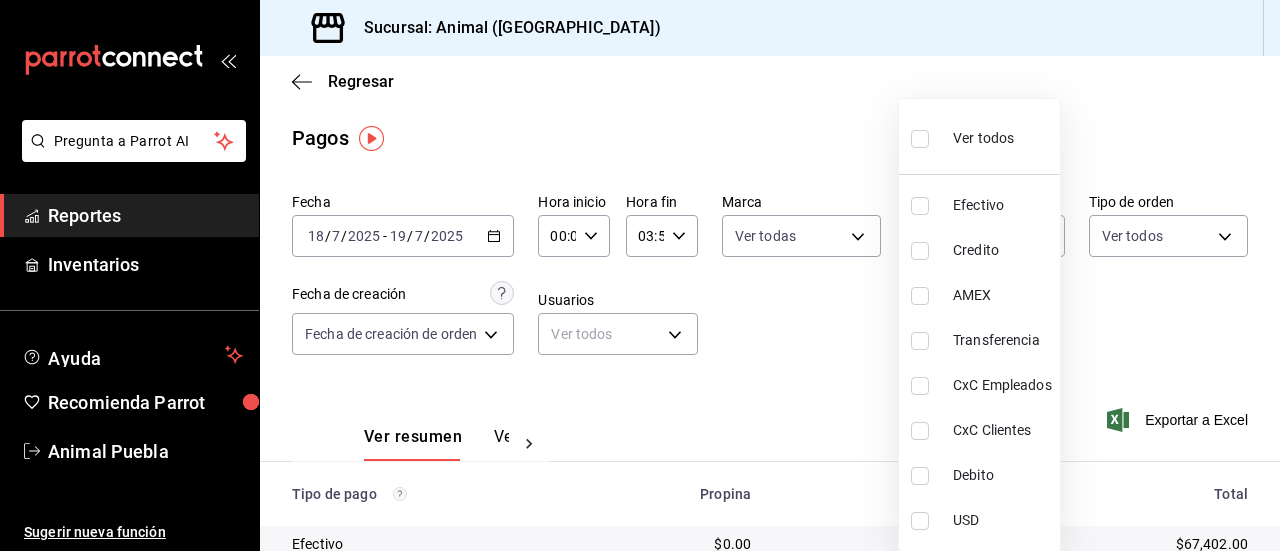 click at bounding box center (920, 139) 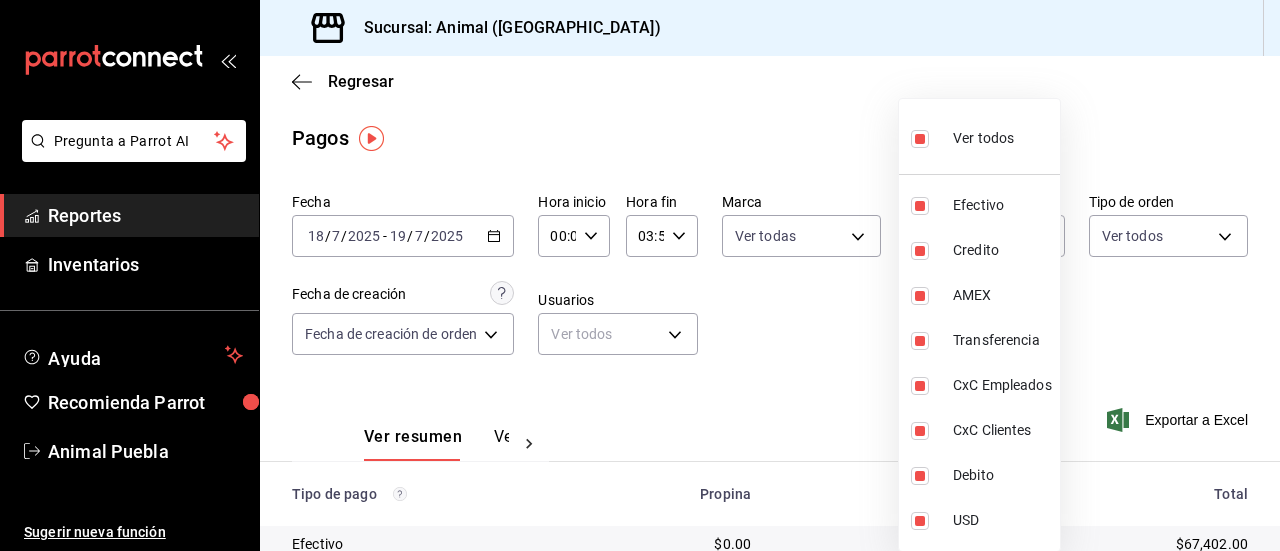 click at bounding box center [640, 275] 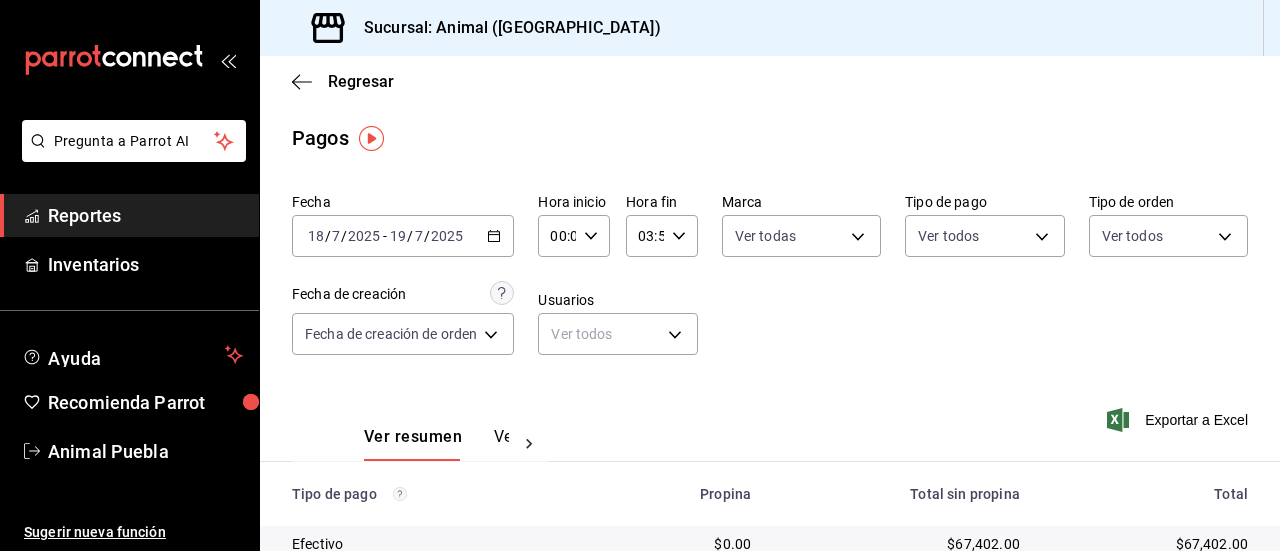 click on "Pregunta a Parrot AI Reportes   Inventarios   Ayuda Recomienda Parrot   Animal Puebla   Sugerir nueva función   Sucursal: Animal ([GEOGRAPHIC_DATA]) Regresar Pagos Fecha [DATE] [DATE] - [DATE] [DATE] Hora inicio 00:00 Hora inicio Hora fin 03:59 Hora fin Marca Ver todas 96838179-8fbb-4073-aae3-1789726318c8 Tipo de pago Ver todos 406eaf07-0ba3-476d-b4b3-558a4329142f,8fae7823-7282-42ef-92d0-8abdc0a1b7d2,68543fee-d6d2-4bc6-8a0c-306a03e21da3,84c16a2b-12f8-4371-9e61-a68a3541a4eb,5310e6fa-12f4-4609-844b-15e9248f2686,d375aed3-292c-416f-81b4-2f195a0f008c,3f8907d4-257f-4afc-906c-61ccb64b51ec,d62974f5-03a1-4377-96ad-d072570cc468 Tipo de orden Ver todos Fecha de creación   Fecha de creación de orden ORDER Usuarios Ver todos null Ver resumen Ver pagos Exportar a Excel Tipo de pago   Propina Total sin propina Total Efectivo $0.00 $67,402.00 $67,402.00 Credito $8,586.45 $68,270.00 $76,856.45 AMEX $0.00 $0.00 $0.00 Transferencia $0.00 $0.00 $0.00 CxC Empleados $0.00 $0.00 $0.00 CxC Clientes $0.00 $0.00 $0.00" at bounding box center (640, 275) 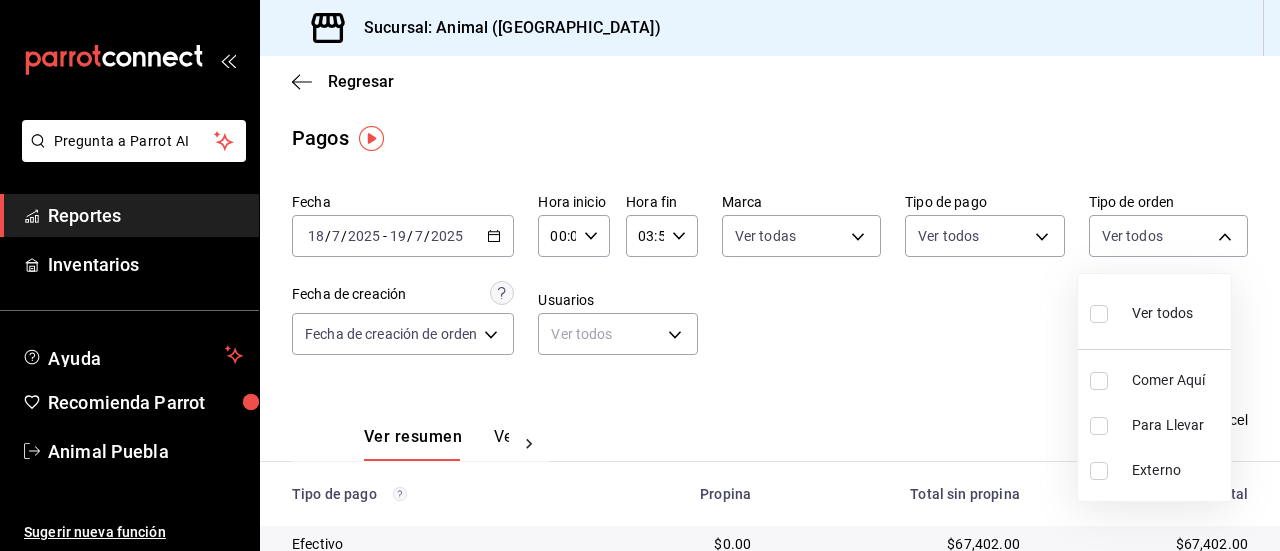 click at bounding box center (1099, 314) 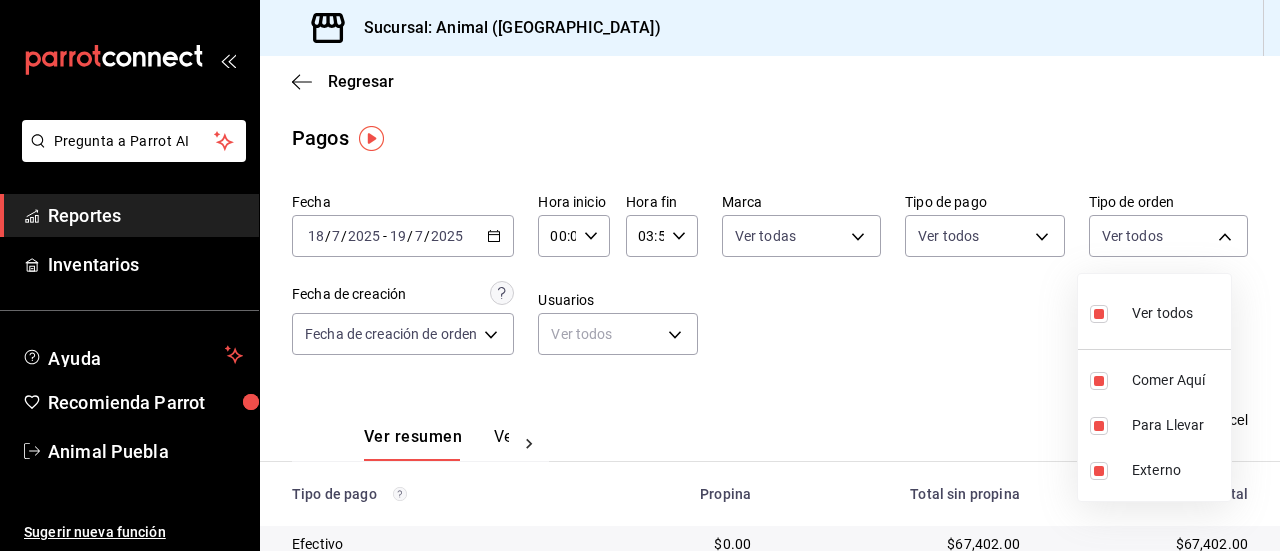 click at bounding box center [640, 275] 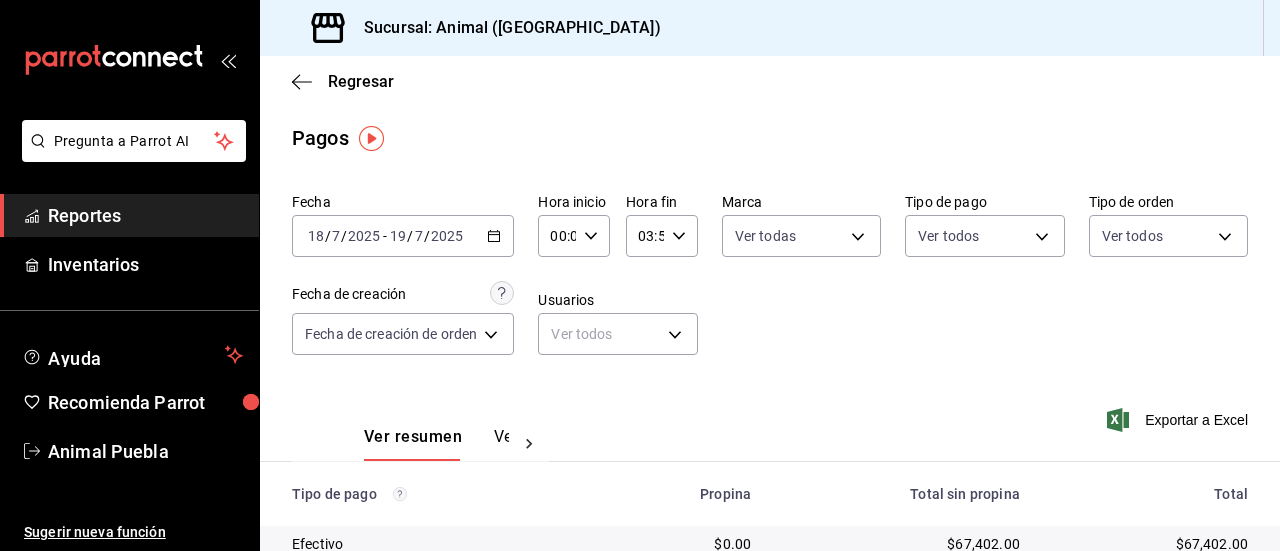 click on "Total sin propina" at bounding box center (901, 494) 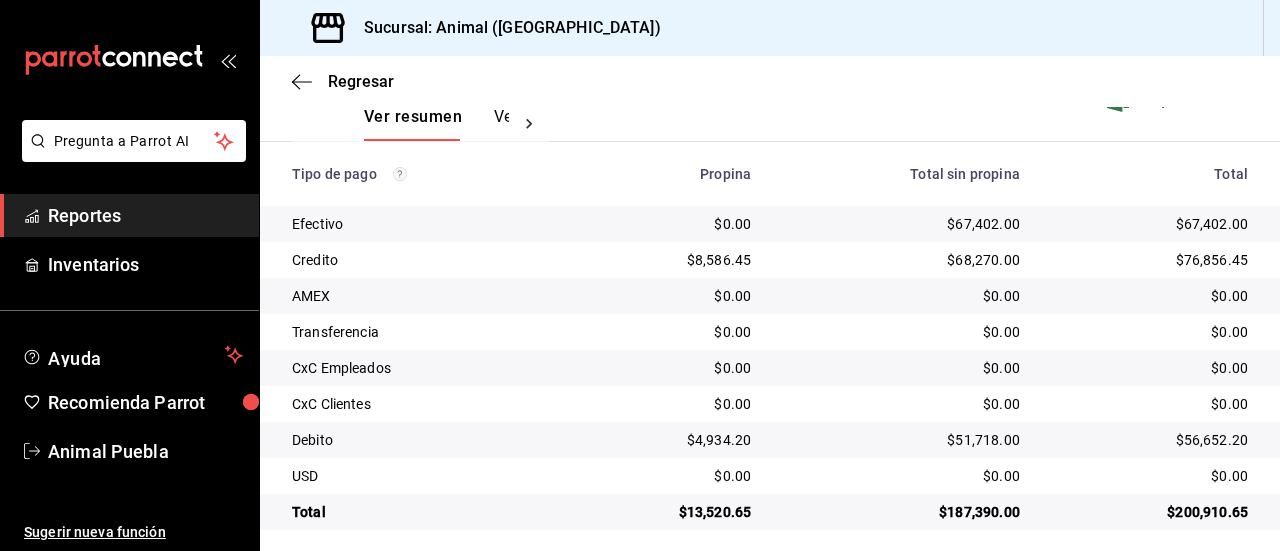 scroll, scrollTop: 331, scrollLeft: 0, axis: vertical 